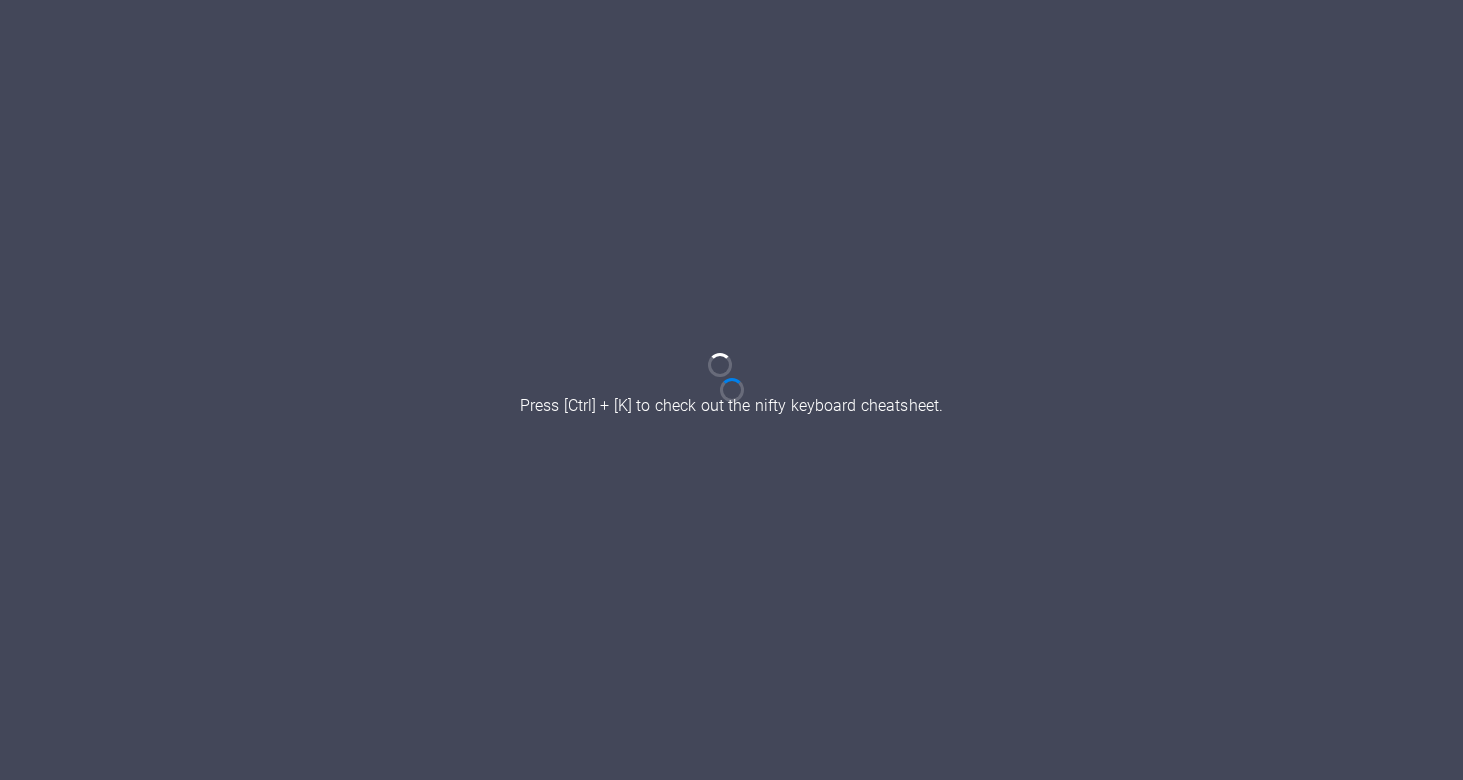scroll, scrollTop: 0, scrollLeft: 0, axis: both 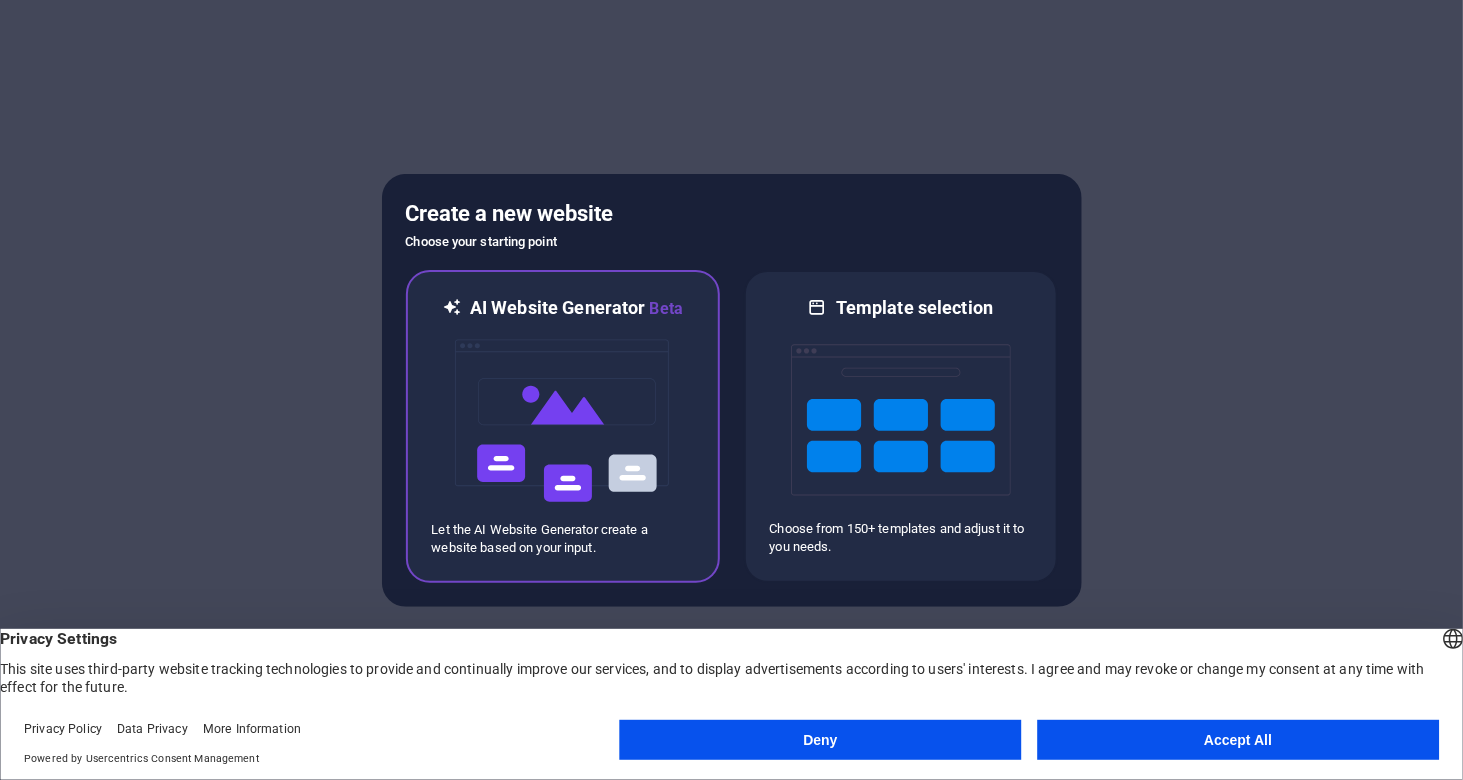 click at bounding box center [563, 421] 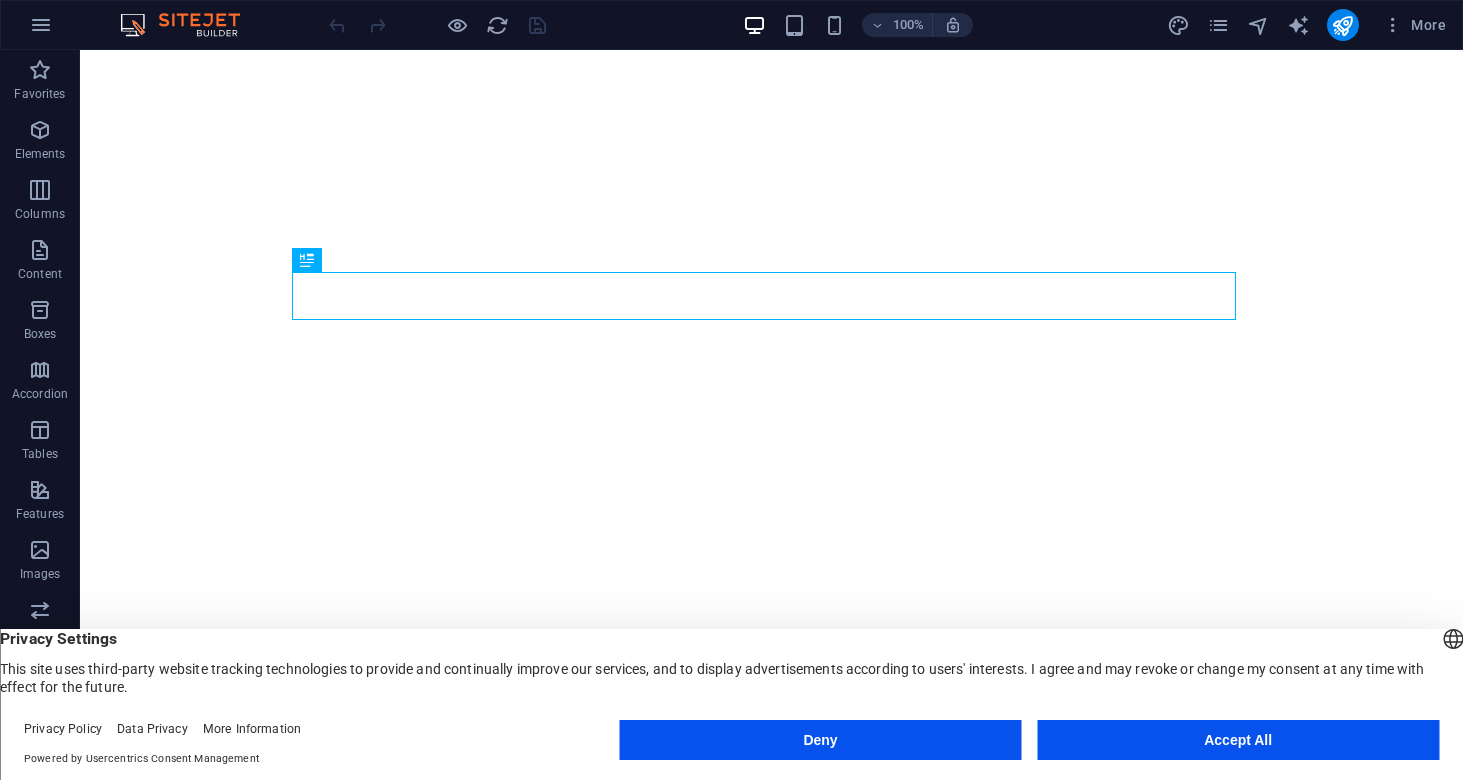 scroll, scrollTop: 0, scrollLeft: 0, axis: both 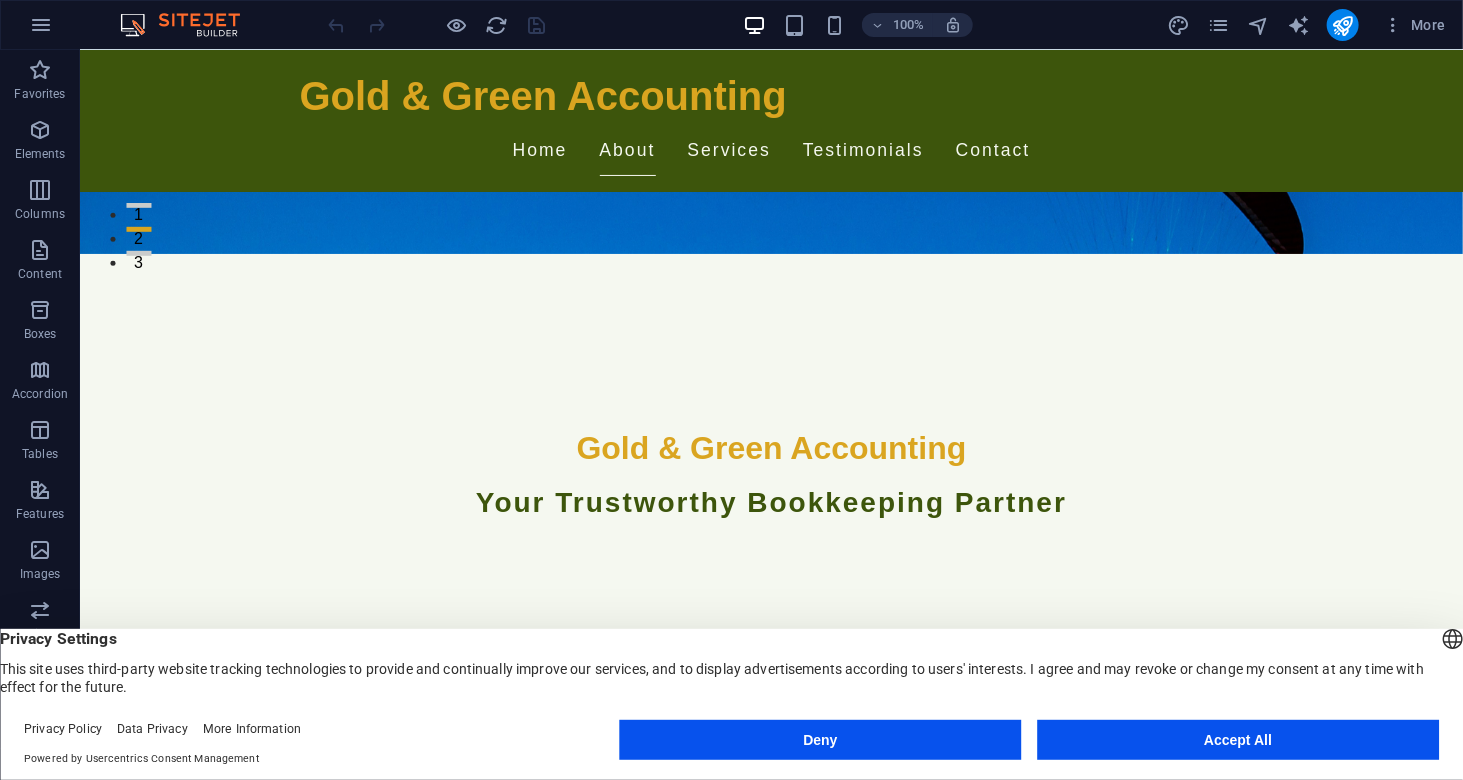 click on "Deny" at bounding box center (821, 740) 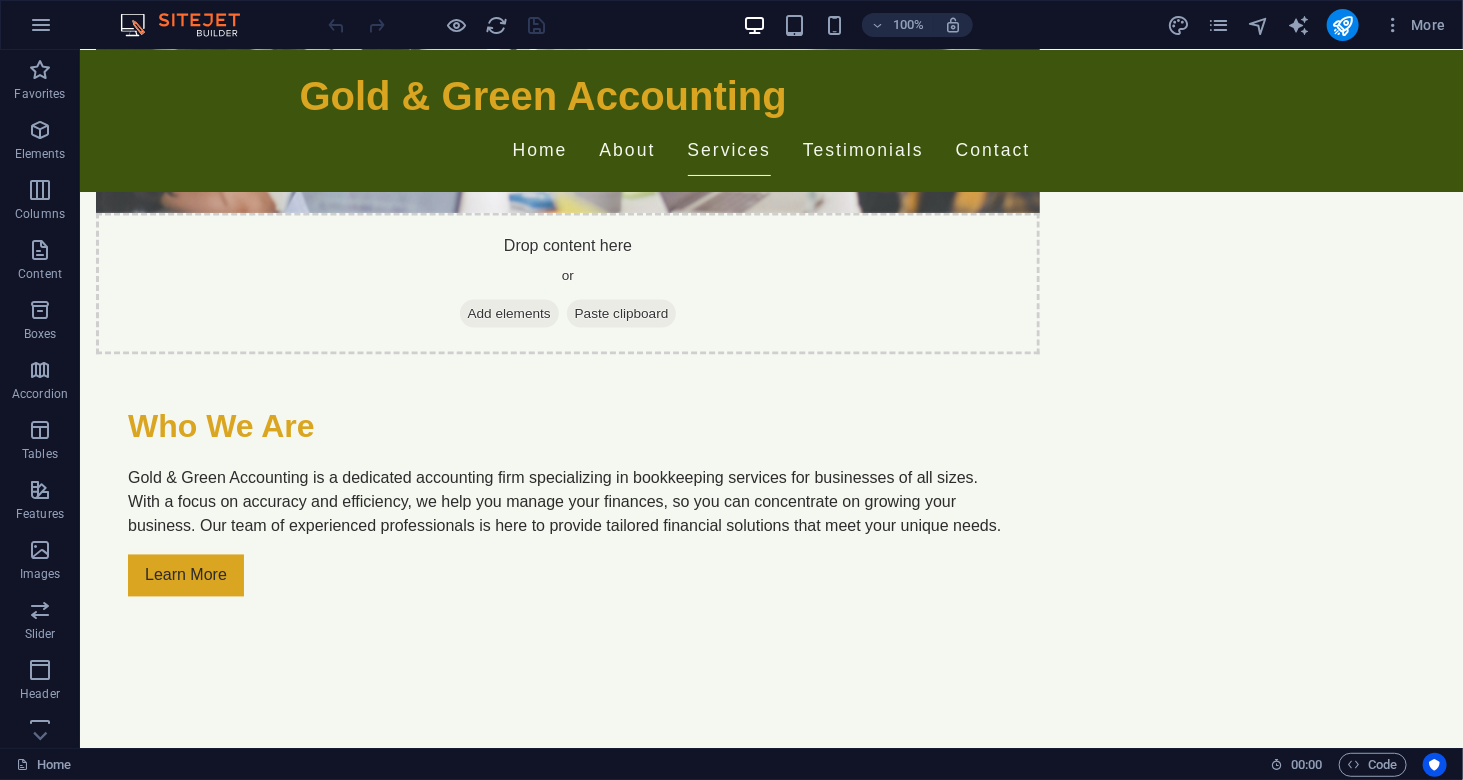 scroll, scrollTop: 1405, scrollLeft: 0, axis: vertical 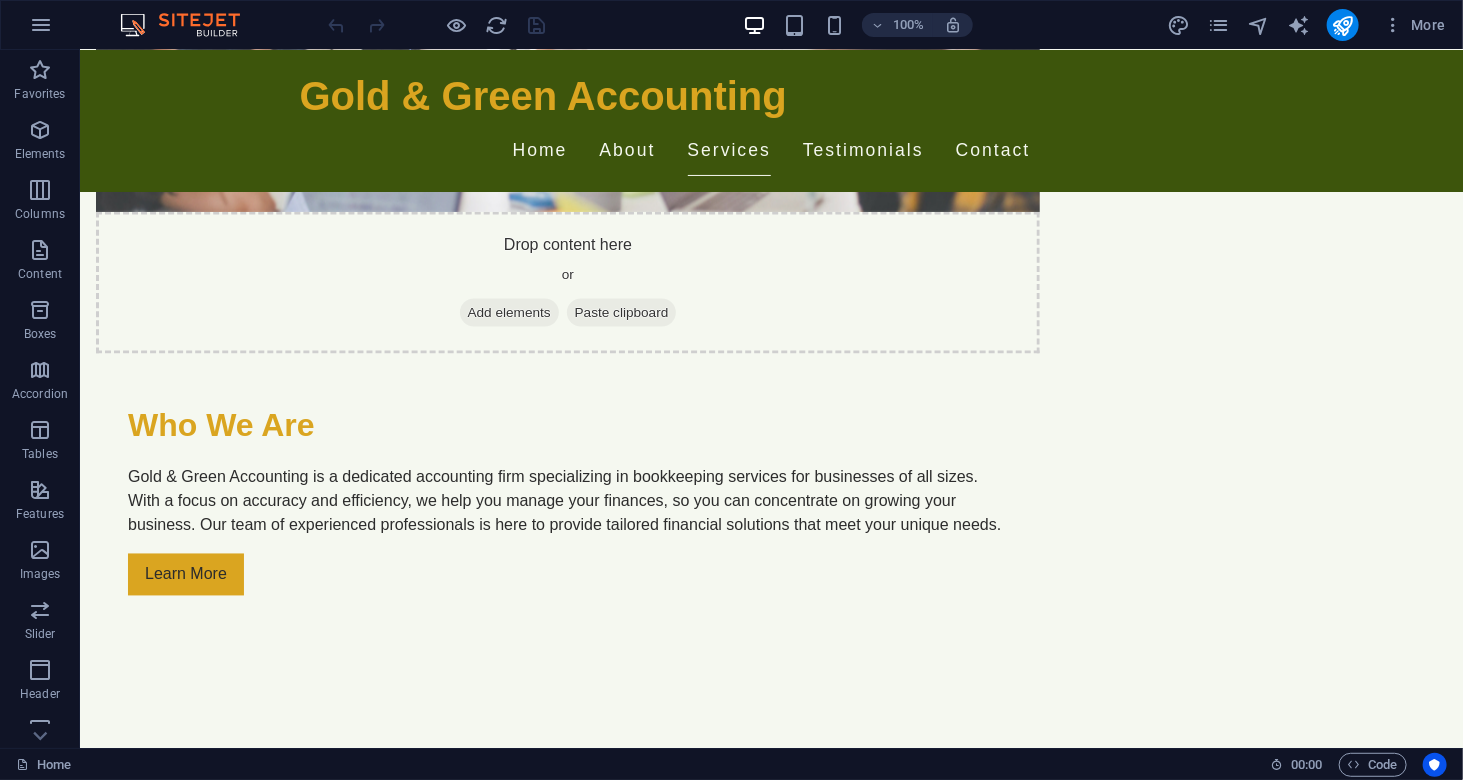 click on "Home About Services Testimonials Contact" at bounding box center [771, 150] 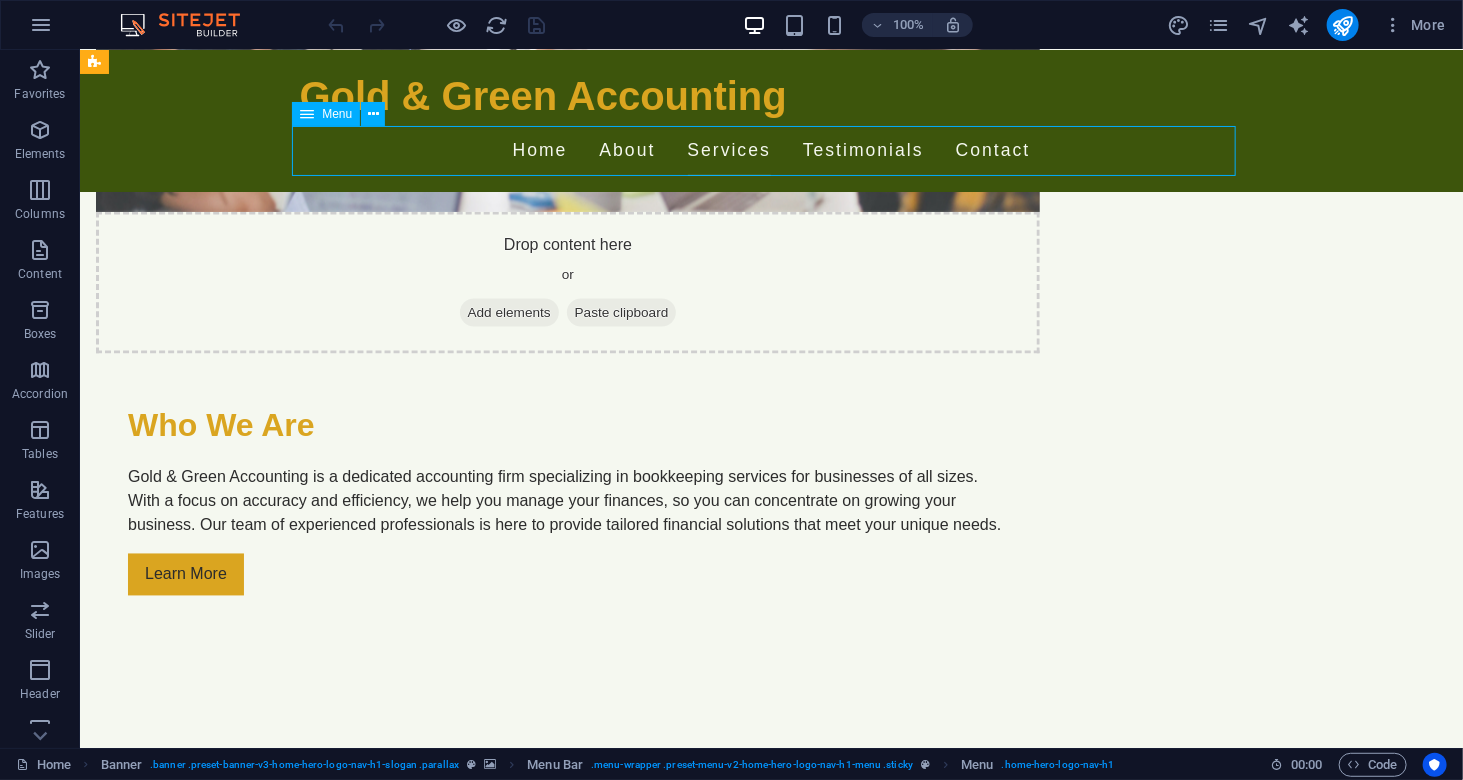 click on "Testimonials Thanks to Gold & Green, I can finally focus on my business instead of my books. Client Testimonials Gold & Green Accounting has transformed how I manage my business finances. Highly recommended! Their team is friendly and knowledgeable, making bookkeeping a breeze! Thanks to Gold & Green, I can finally focus on my business instead of my books. Client Testimonials Gold & Green Accounting has transformed how I manage my business finances. Highly recommended! 1 2 3" at bounding box center [770, 2700] 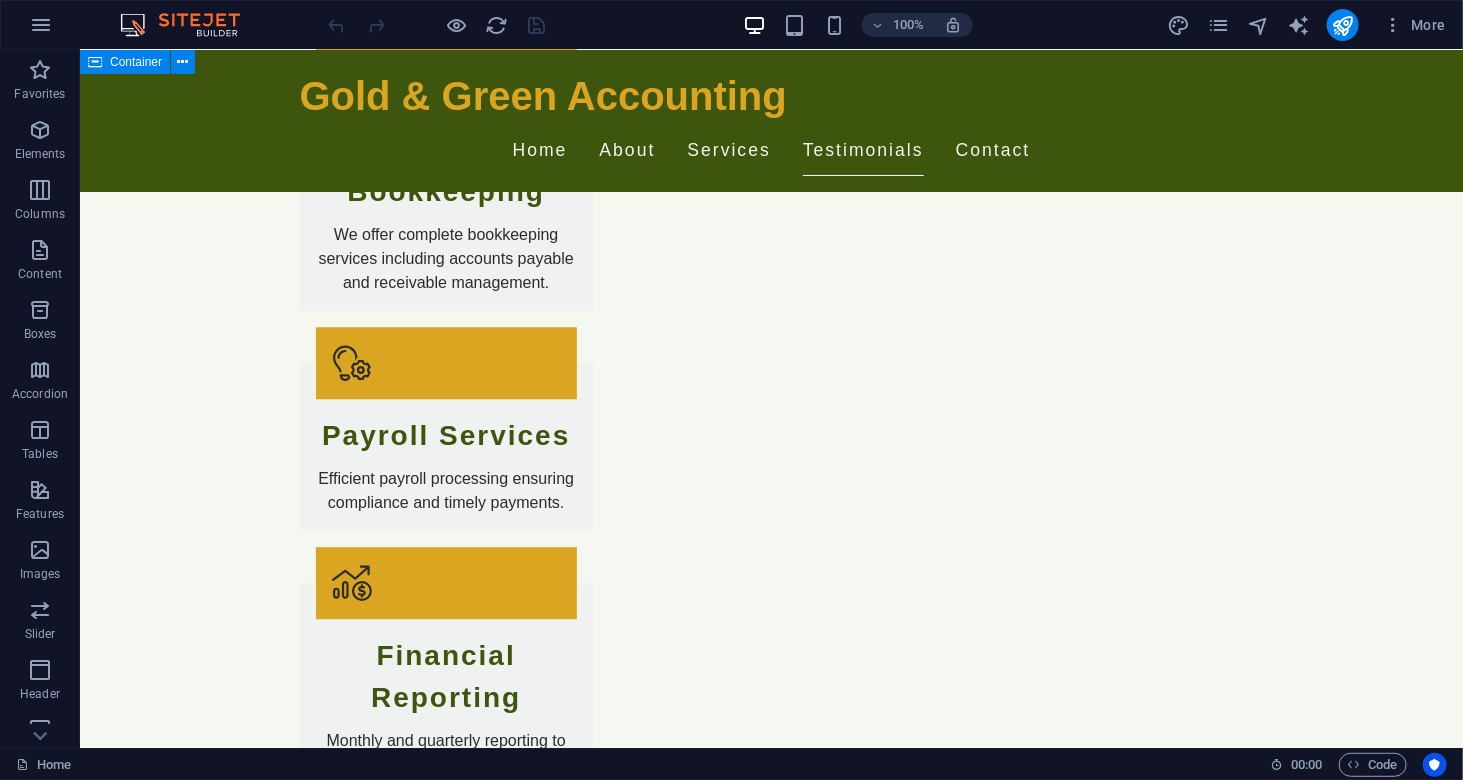 scroll, scrollTop: 2231, scrollLeft: 0, axis: vertical 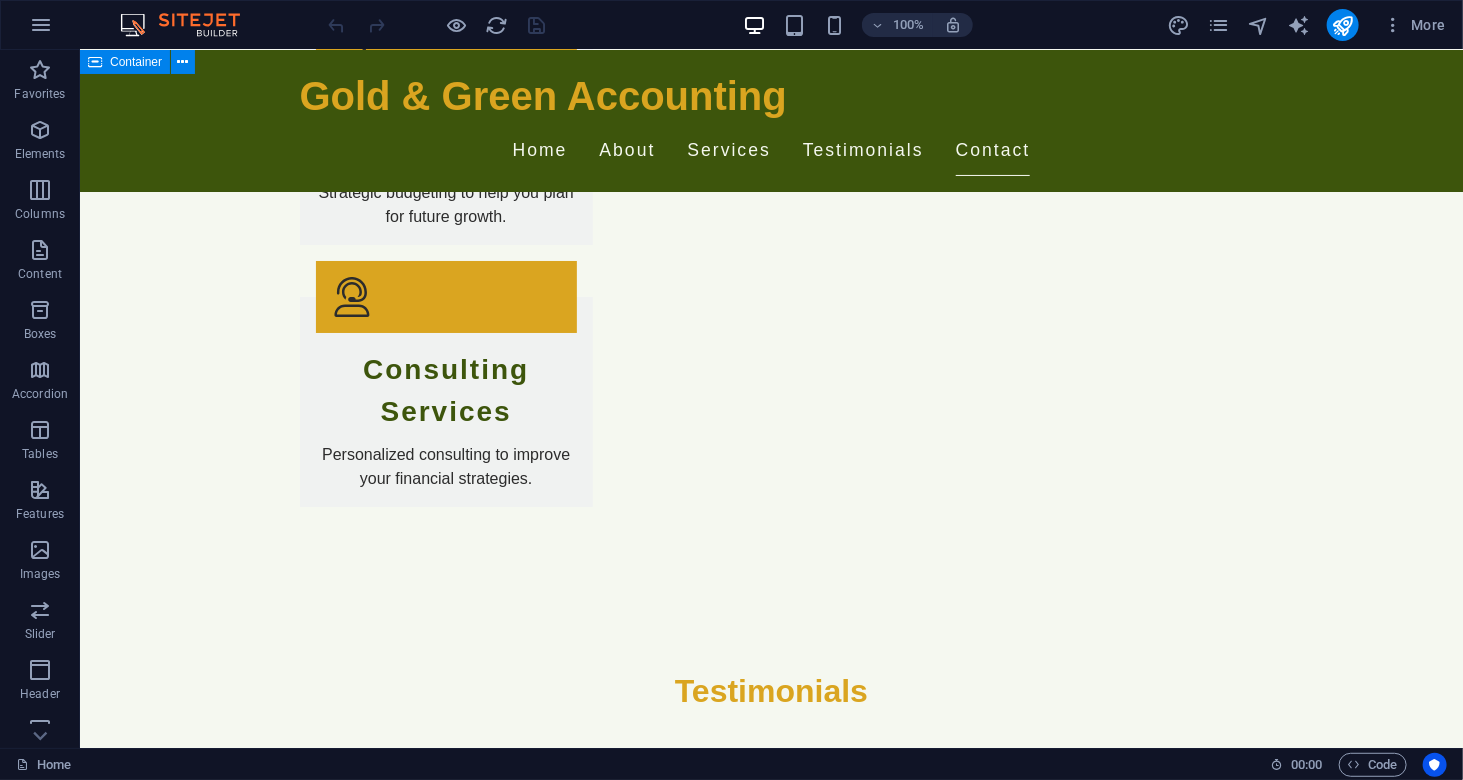 click on "Get in Touch   I have read and understand the privacy policy. Unreadable? Load new Submit Inquiry" at bounding box center (770, 2534) 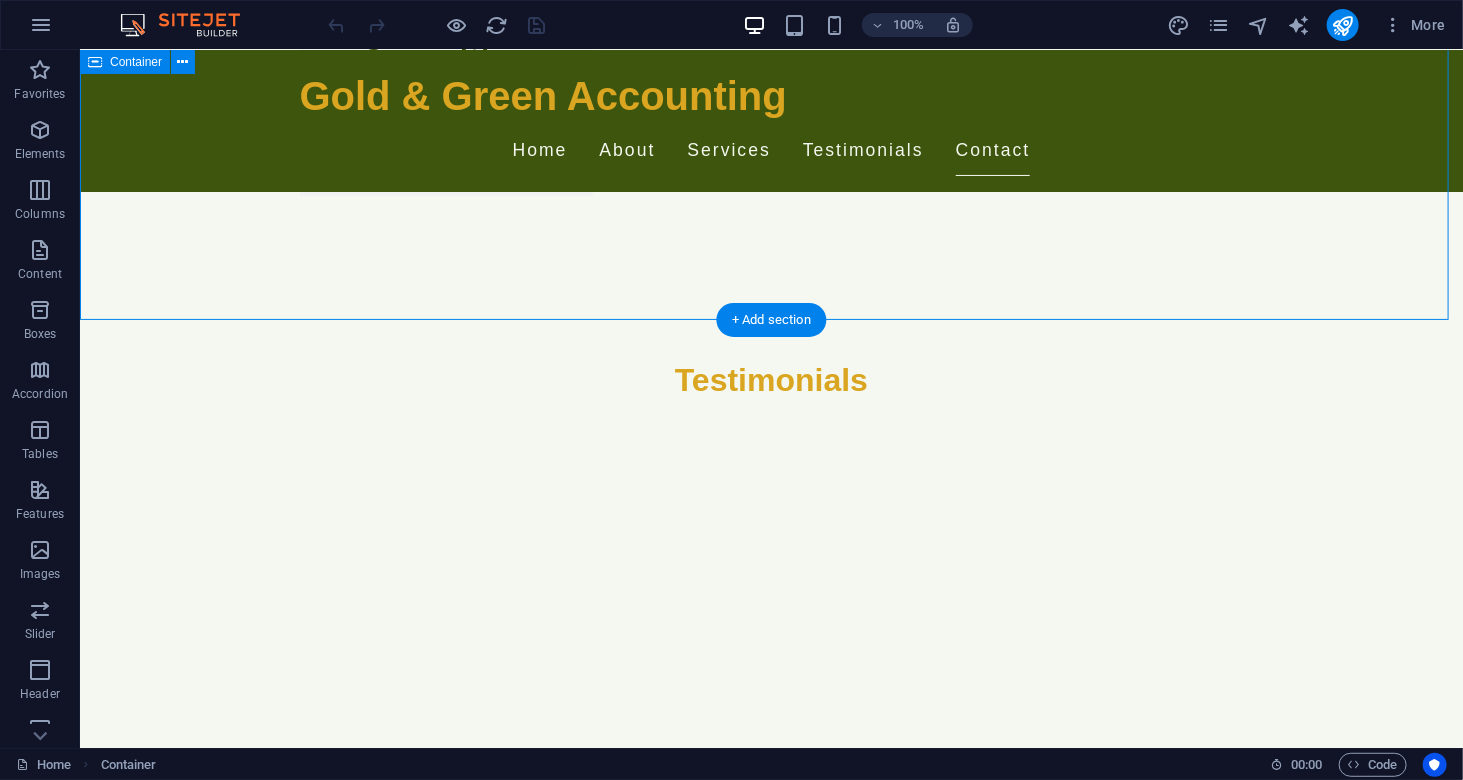 scroll, scrollTop: 3646, scrollLeft: 0, axis: vertical 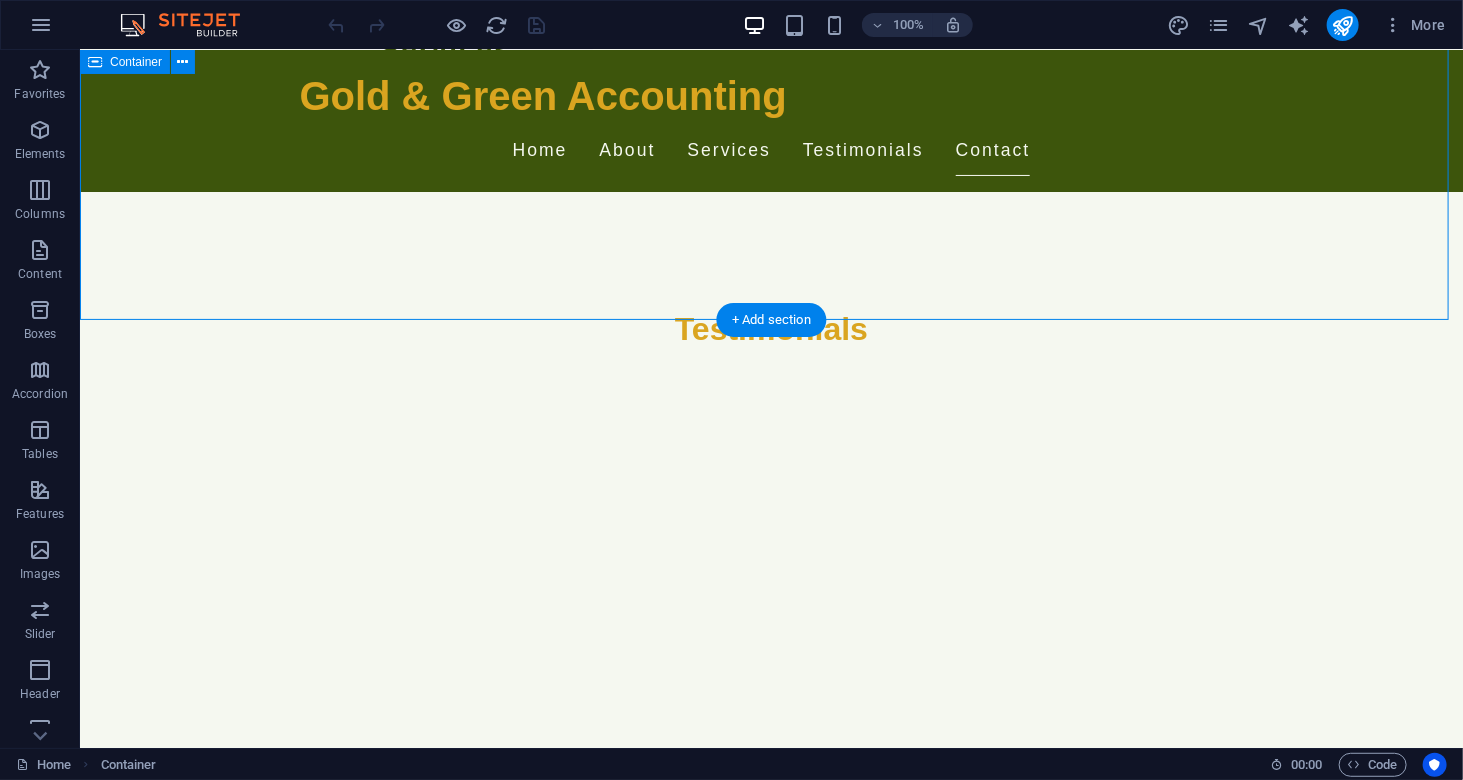 click on "[NUMBER] [STREET]" at bounding box center (172, 2884) 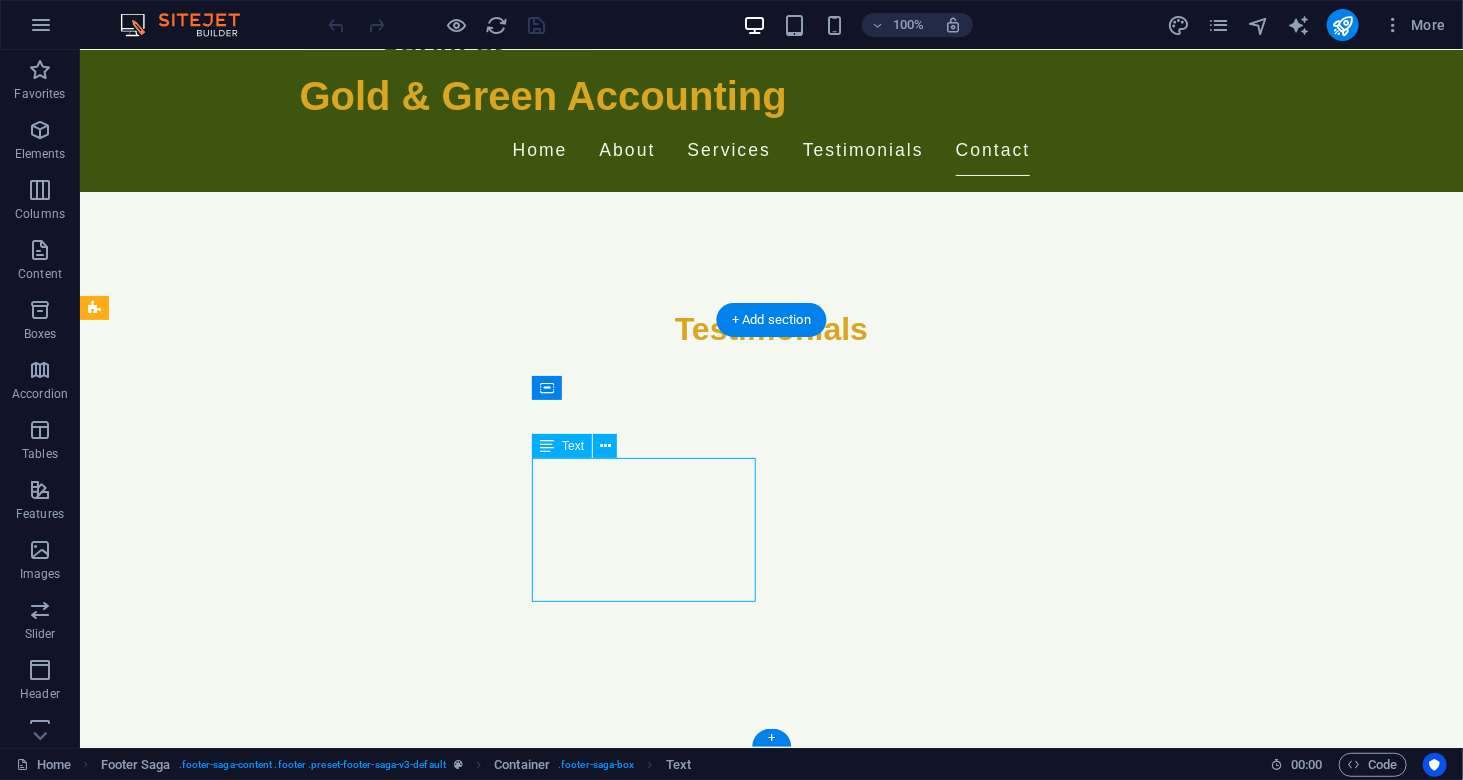 click on "[NUMBER] [STREET] [POSTAL] [CITY] Phone: [PHONE] Mobile: Email: [EMAIL]" at bounding box center [207, 2933] 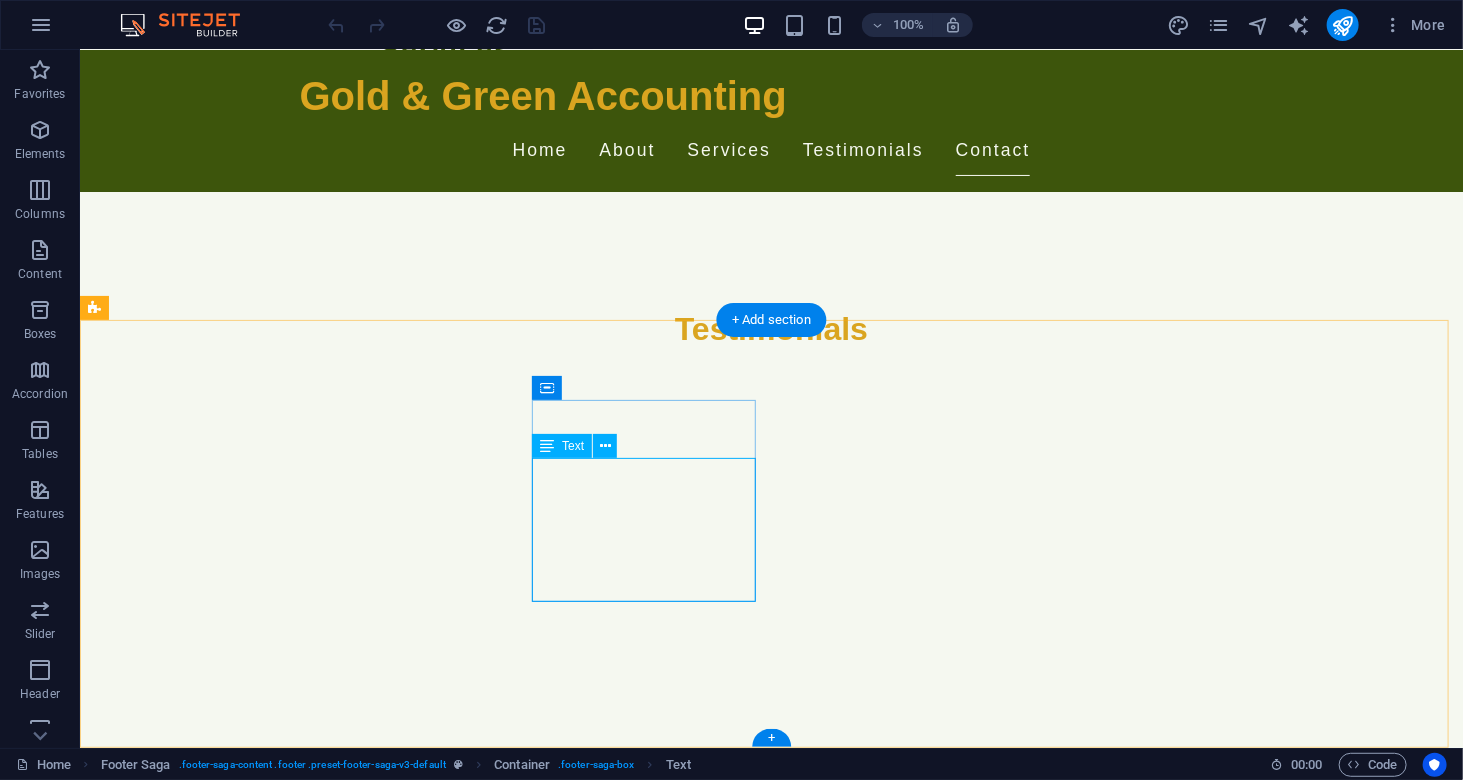 click on "[NUMBER] [STREET]" at bounding box center (172, 2884) 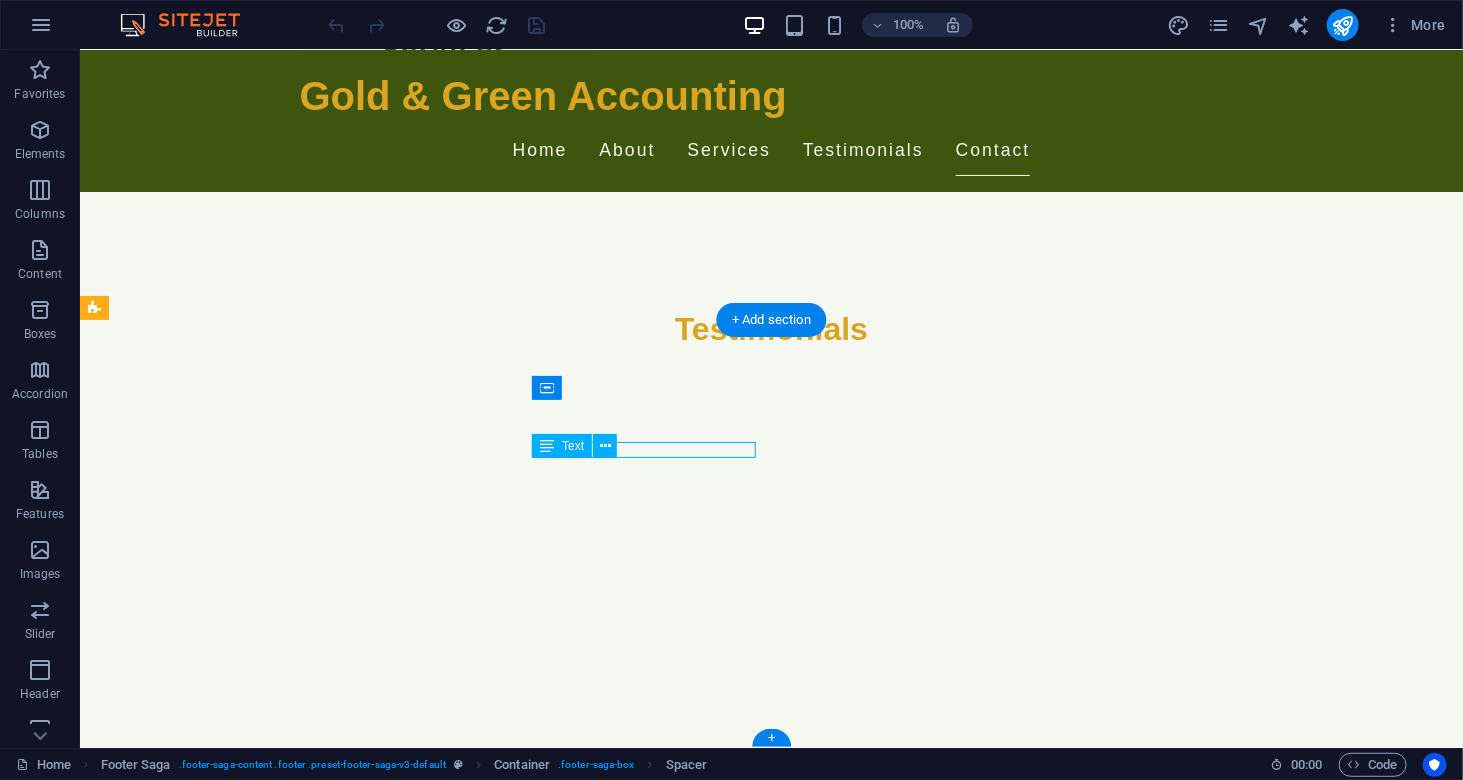 click on "[NUMBER] [STREET]" at bounding box center (172, 2884) 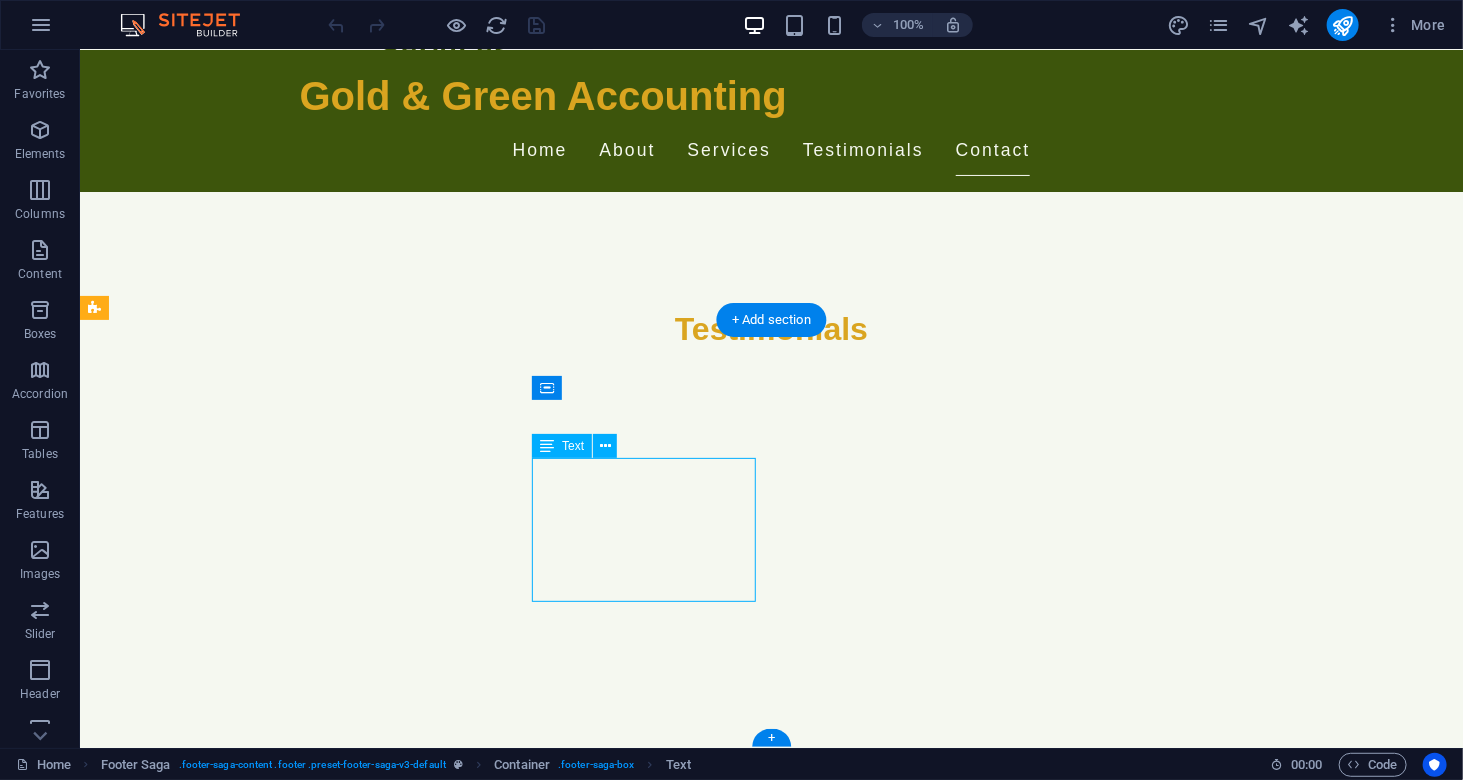 click on "[NUMBER] [STREET]" at bounding box center [172, 2884] 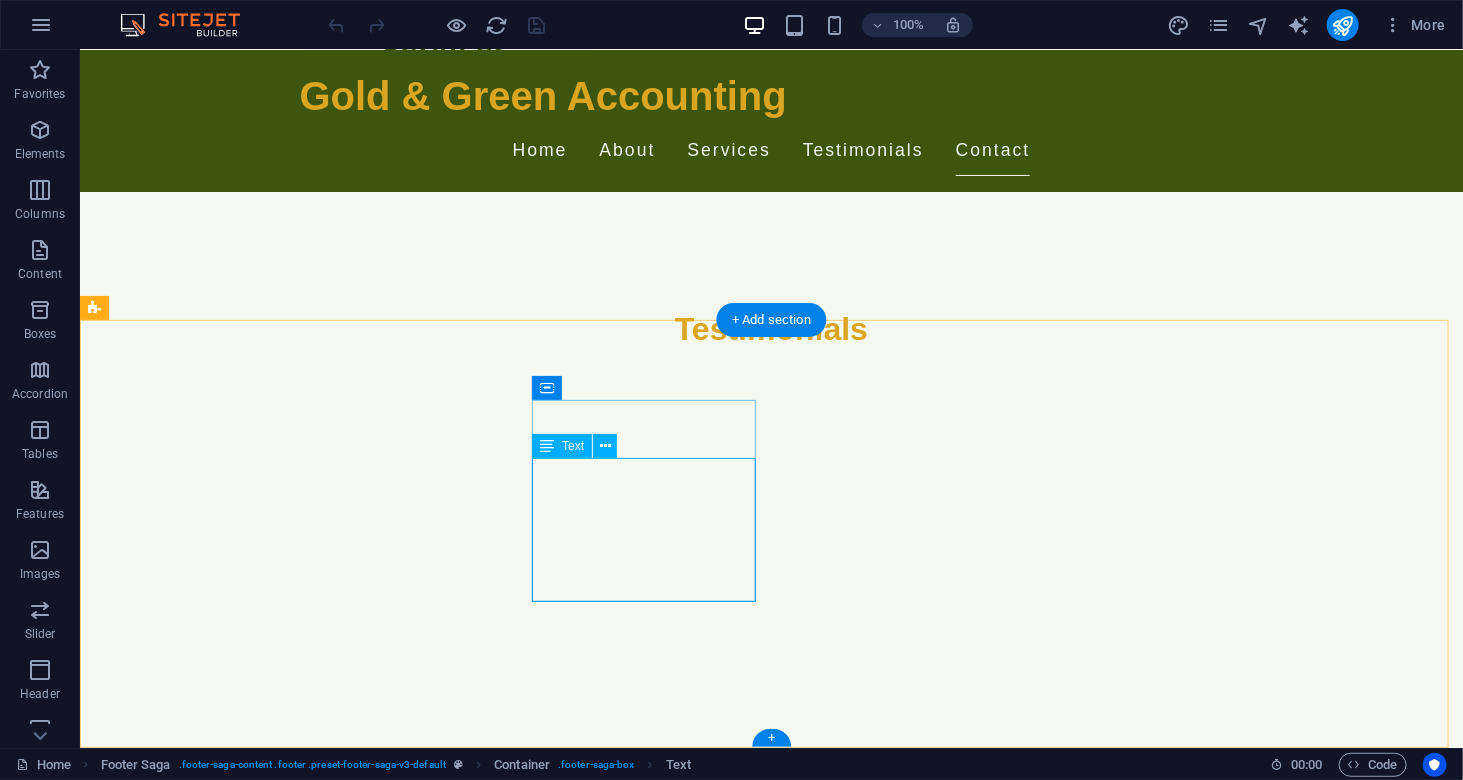 click on "12345" at bounding box center (117, 2908) 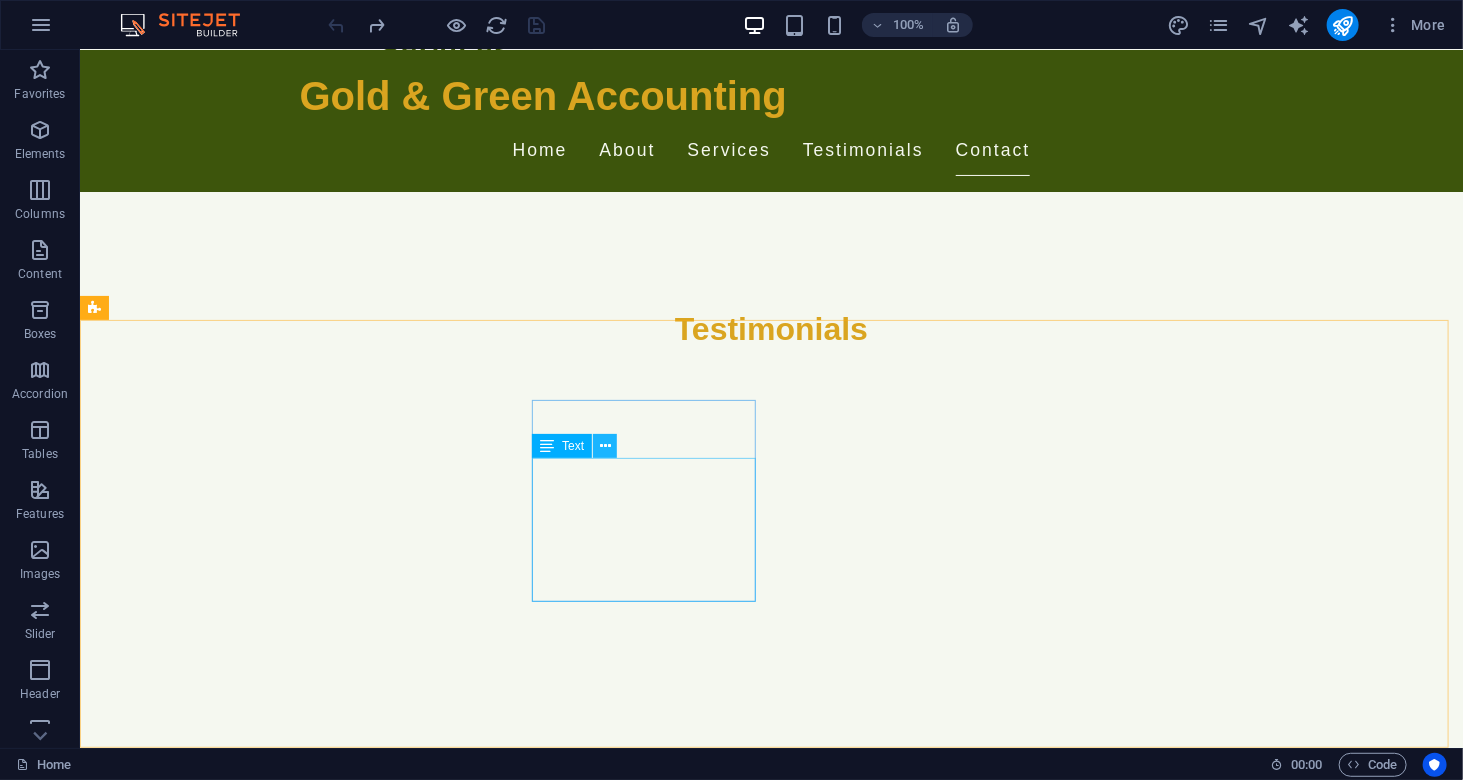 click at bounding box center [605, 446] 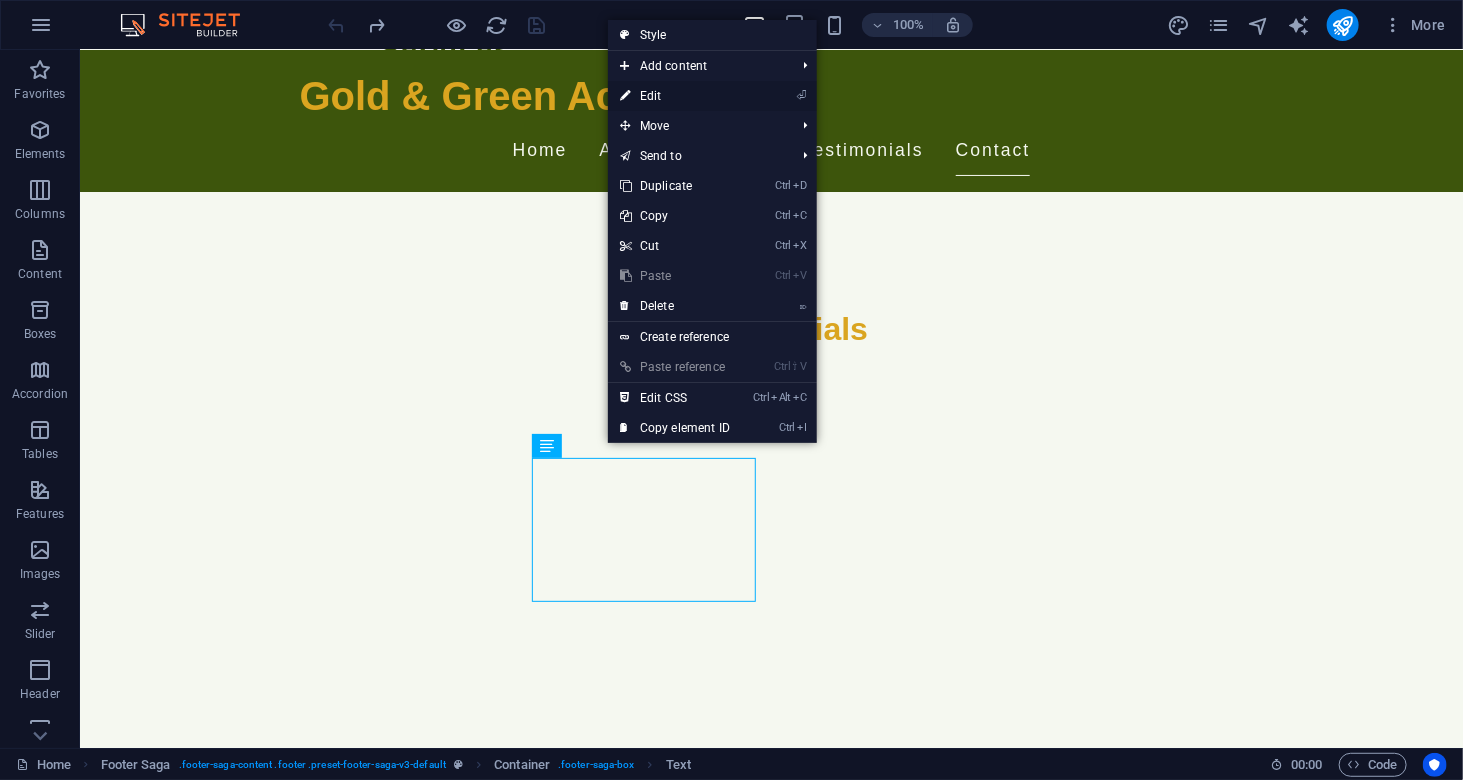 click on "⏎  Edit" at bounding box center (675, 96) 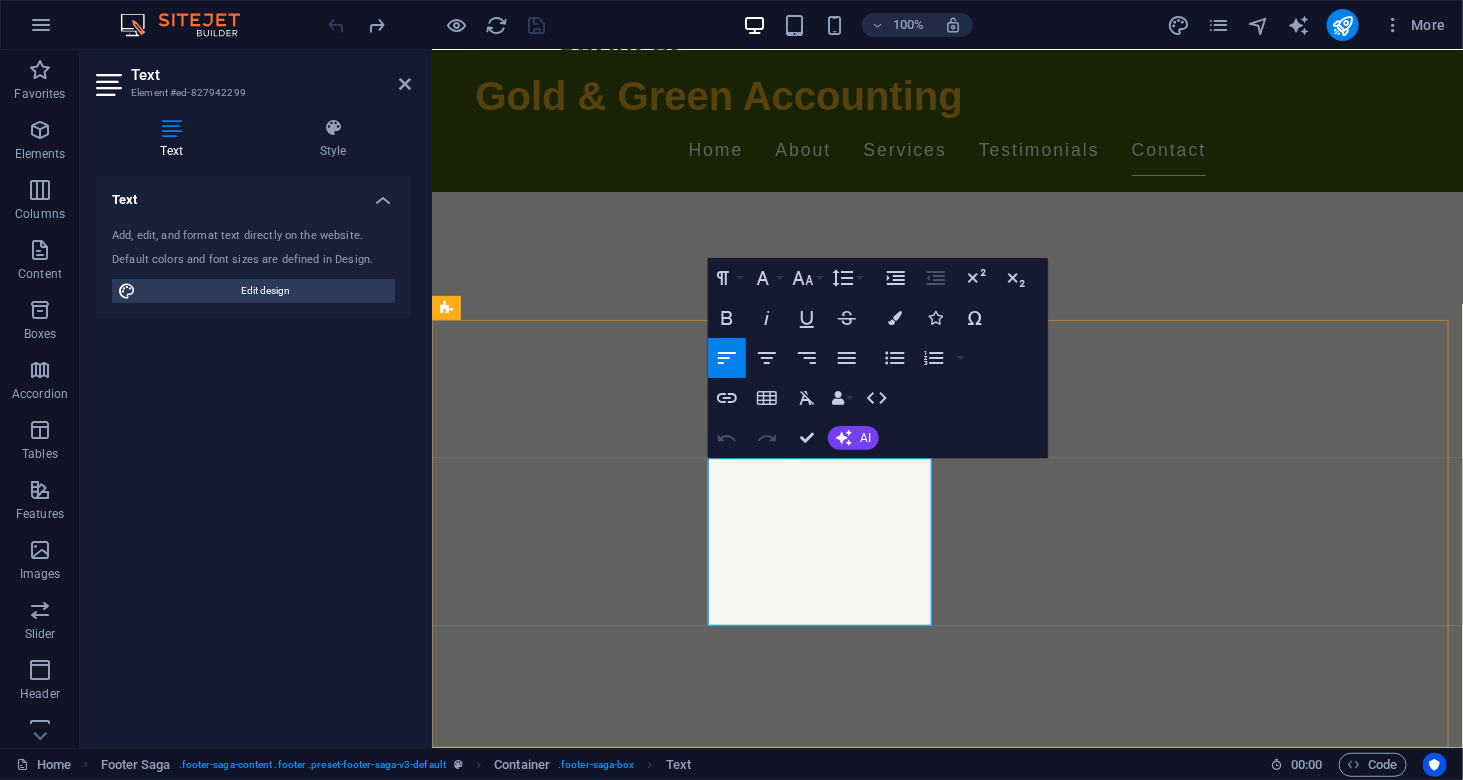click on "123 Finance Ave" at bounding box center (524, 2884) 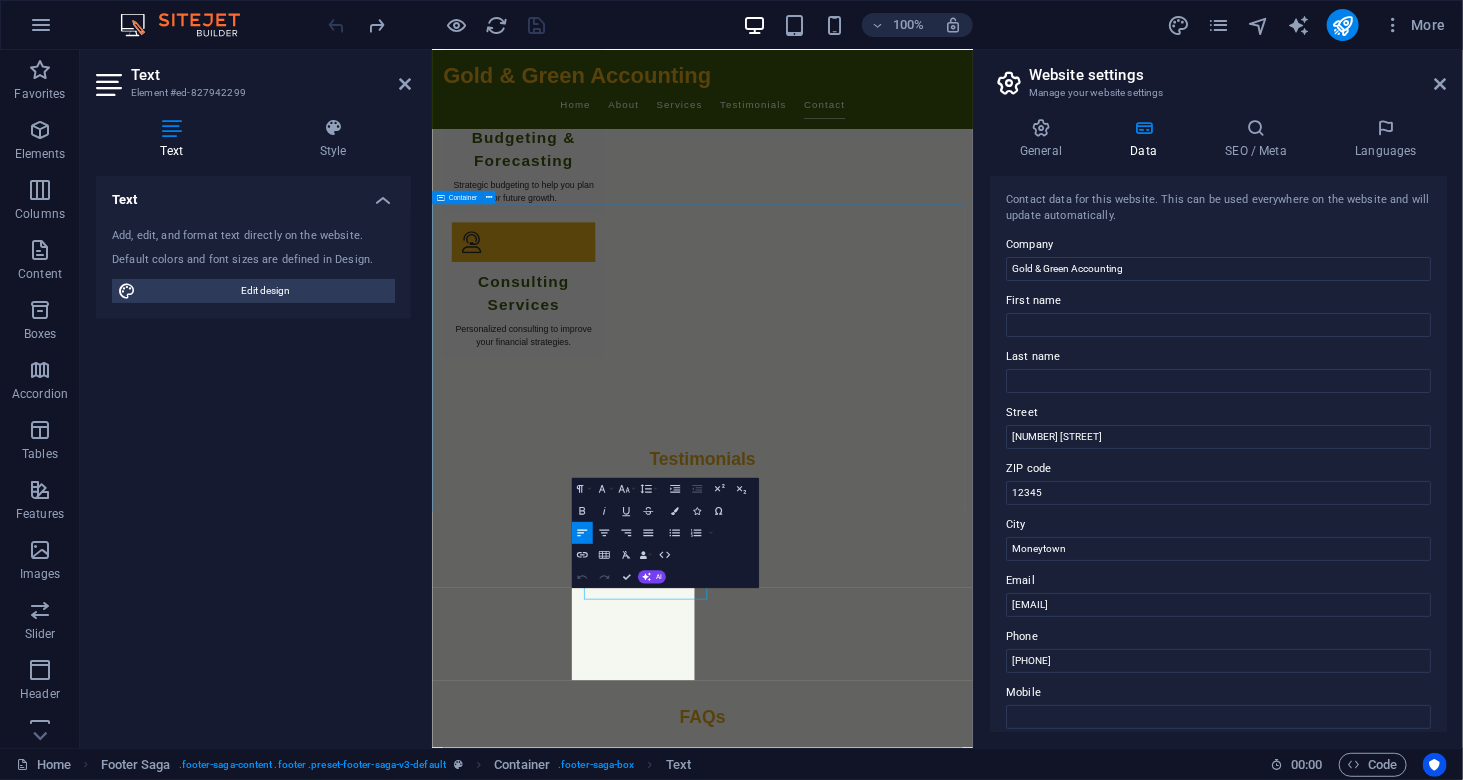 scroll, scrollTop: 3222, scrollLeft: 0, axis: vertical 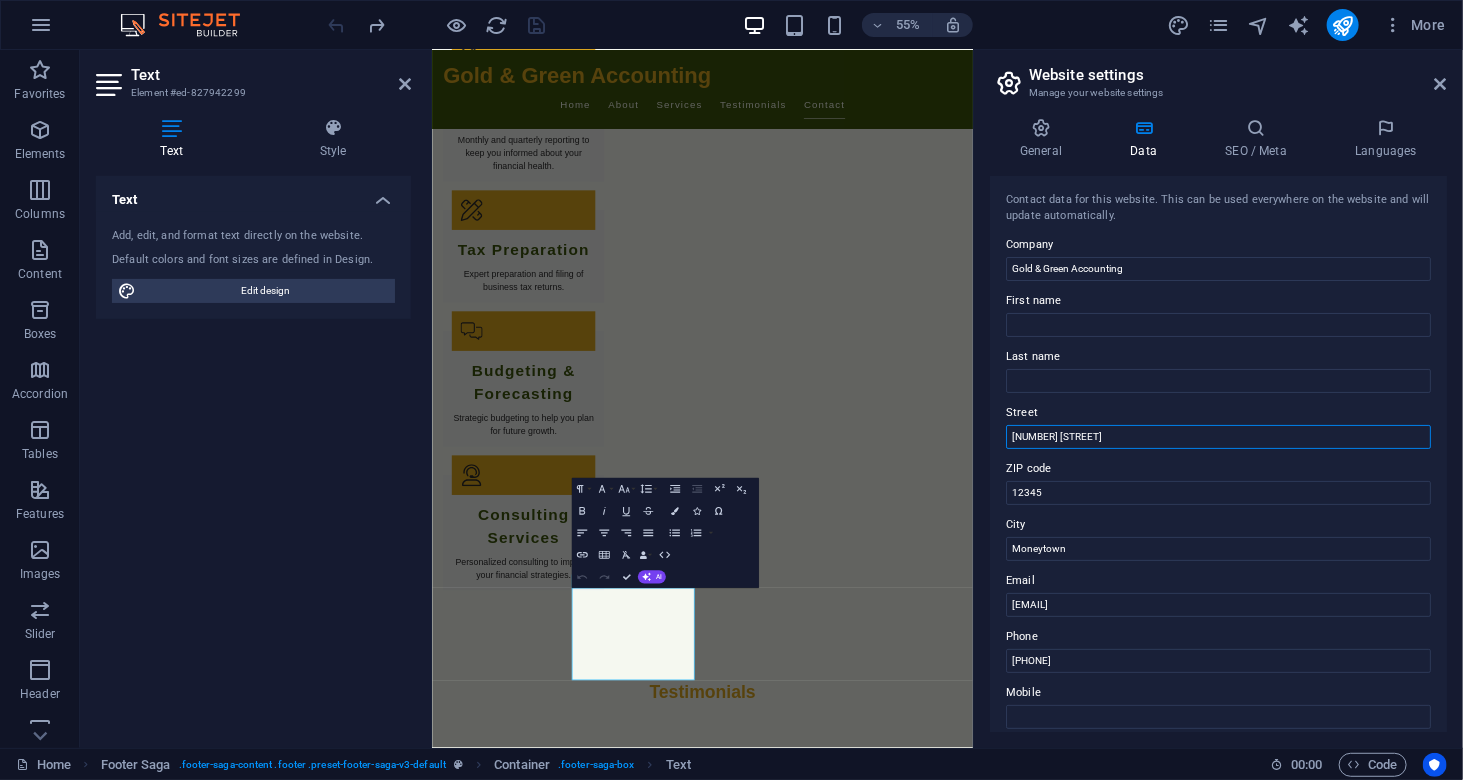 click on "123 Finance Ave" at bounding box center [1218, 437] 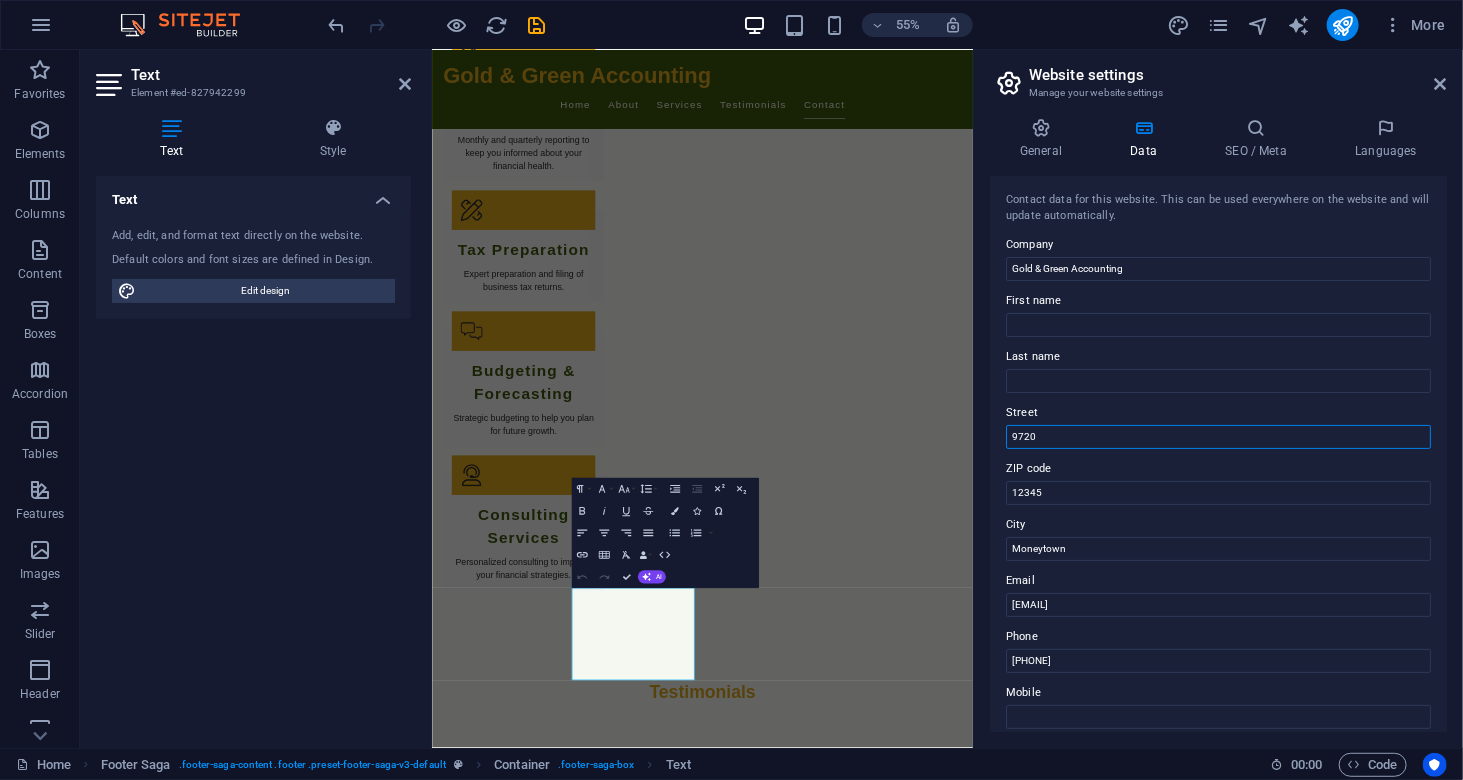 type on "[NUMBER] [STREET] [DIRECTION]" 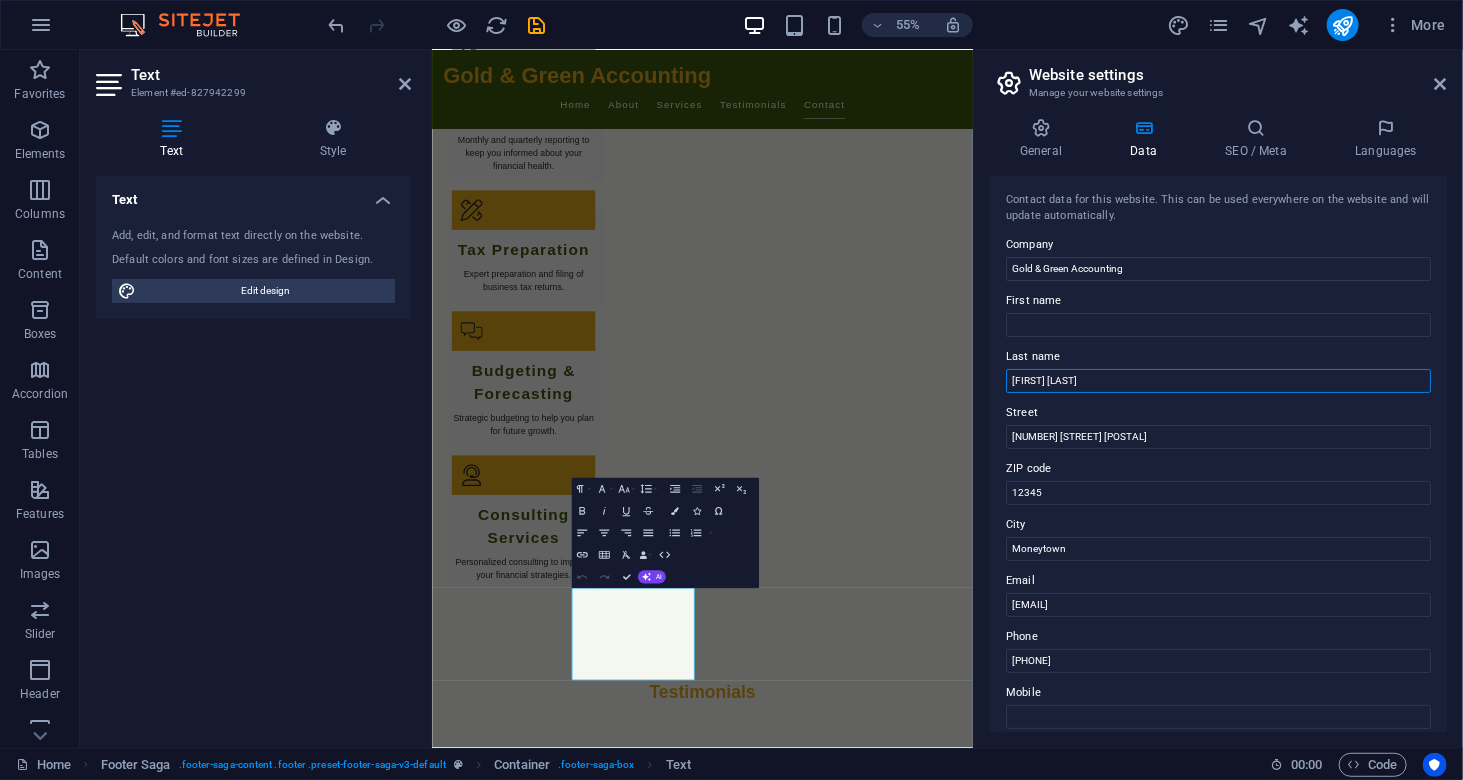 click on "Marry Castro" at bounding box center [1218, 381] 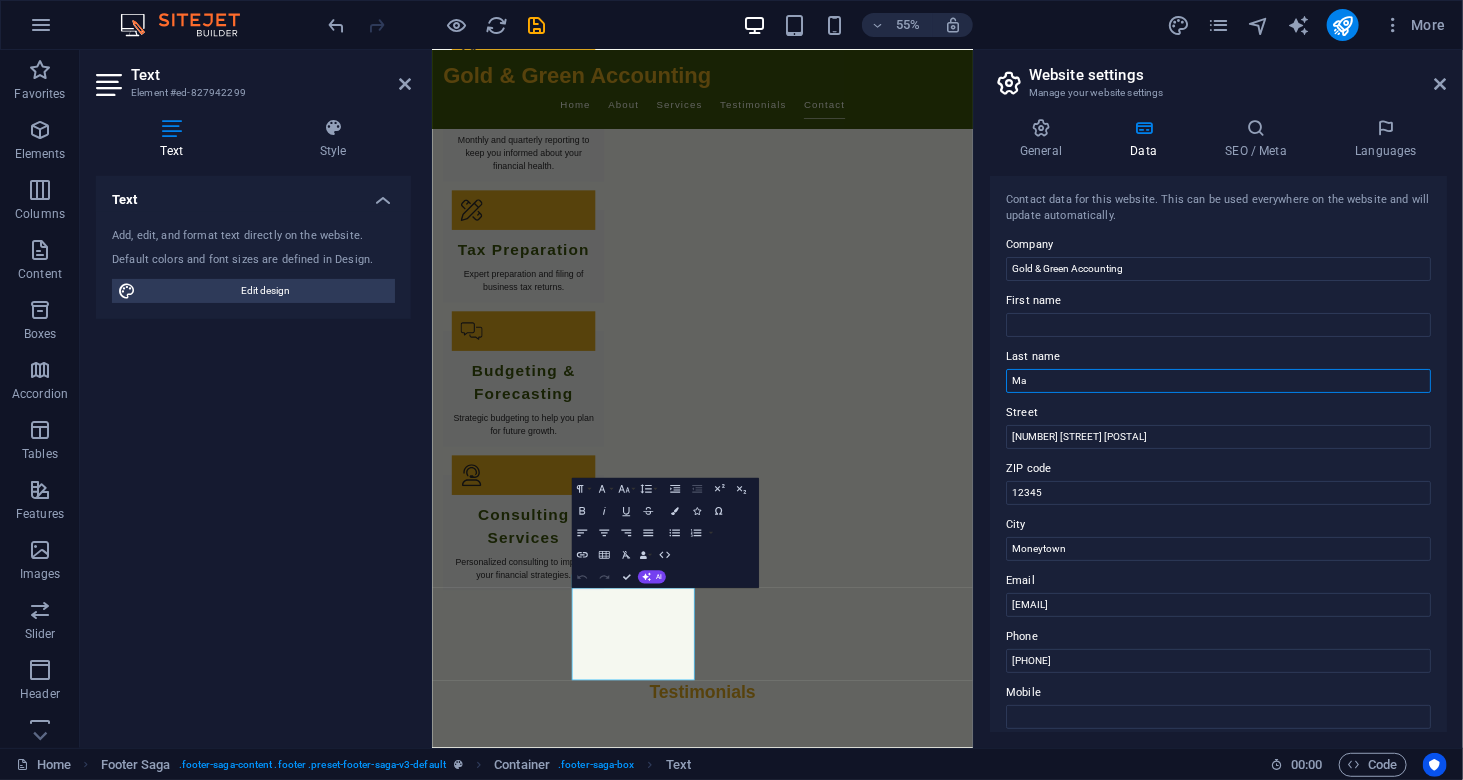 type on "M" 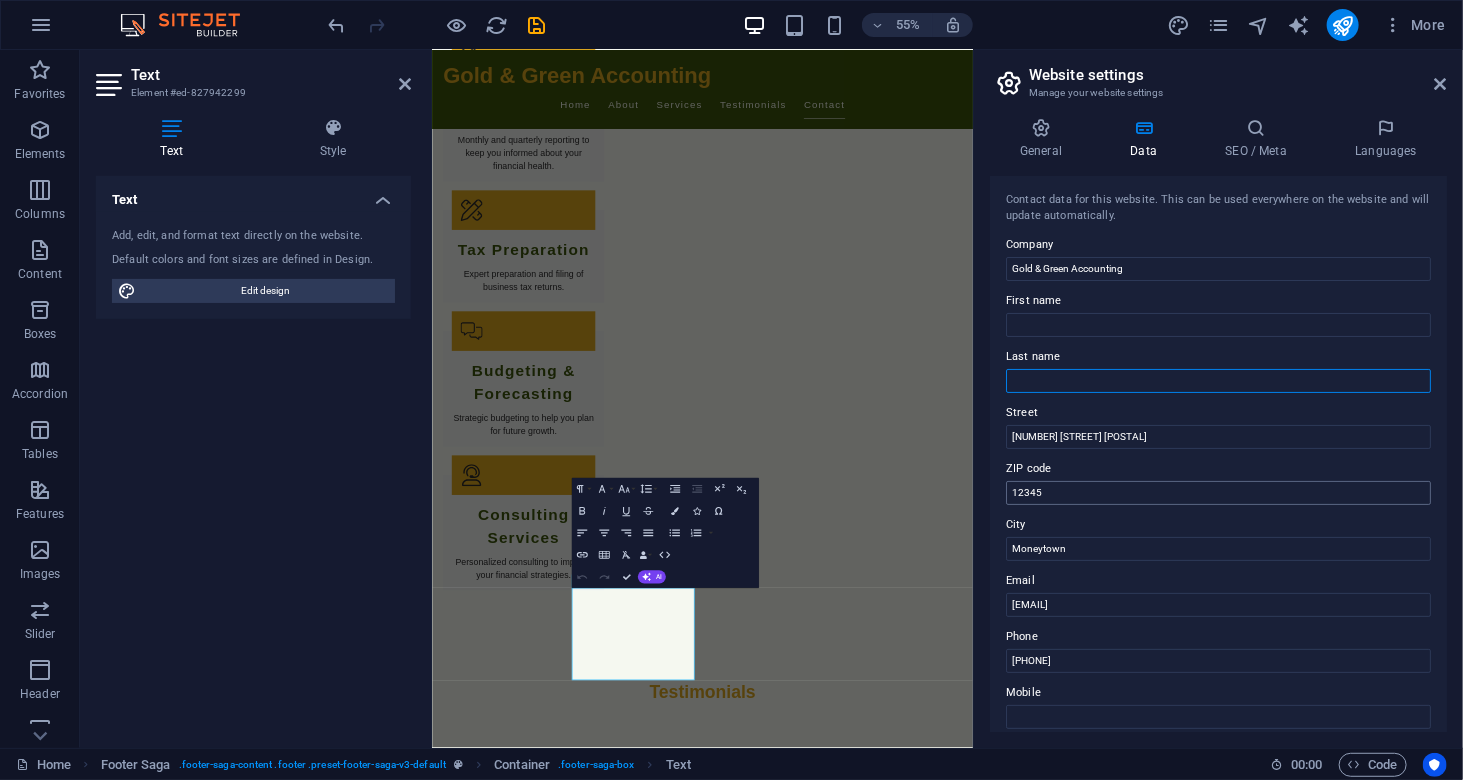 type 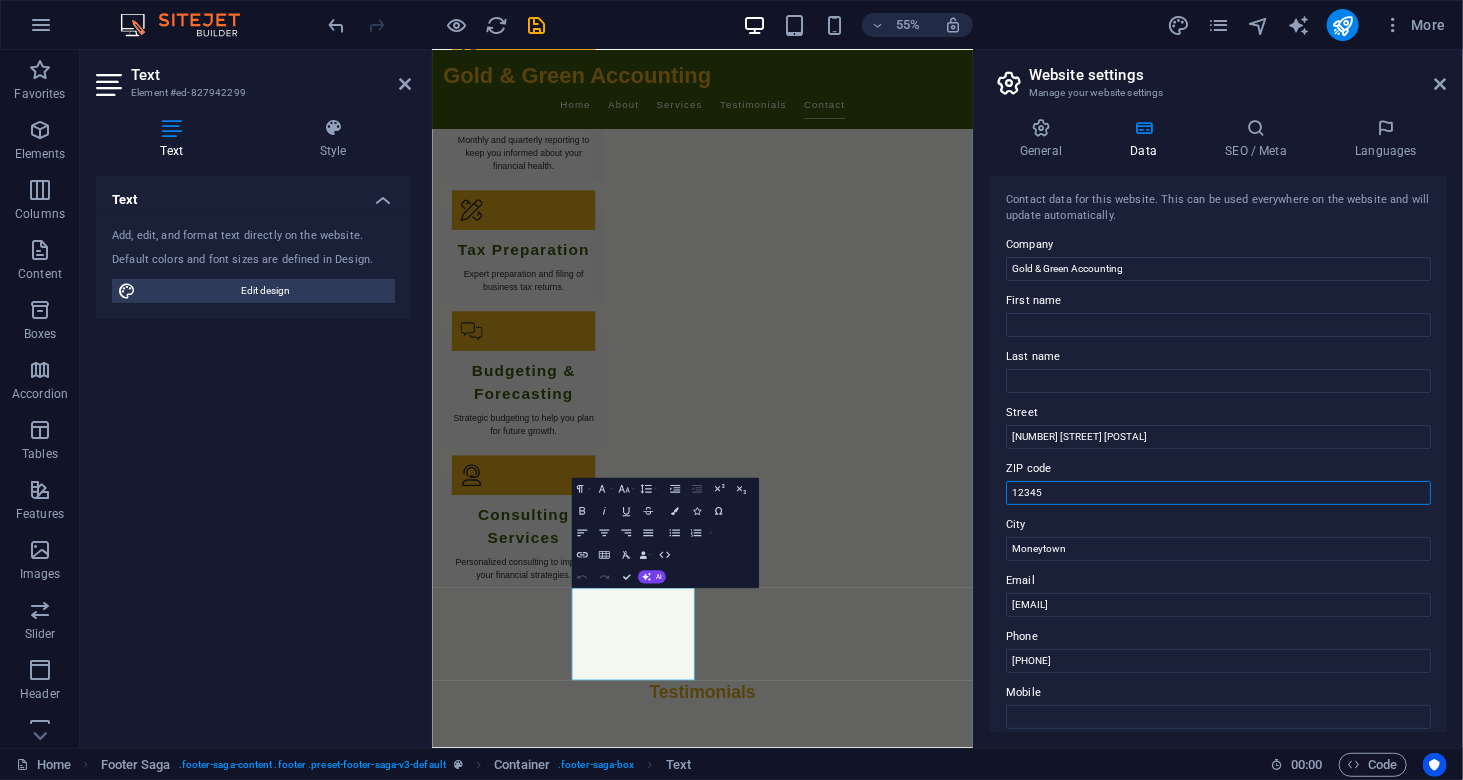 click on "12345" at bounding box center (1218, 493) 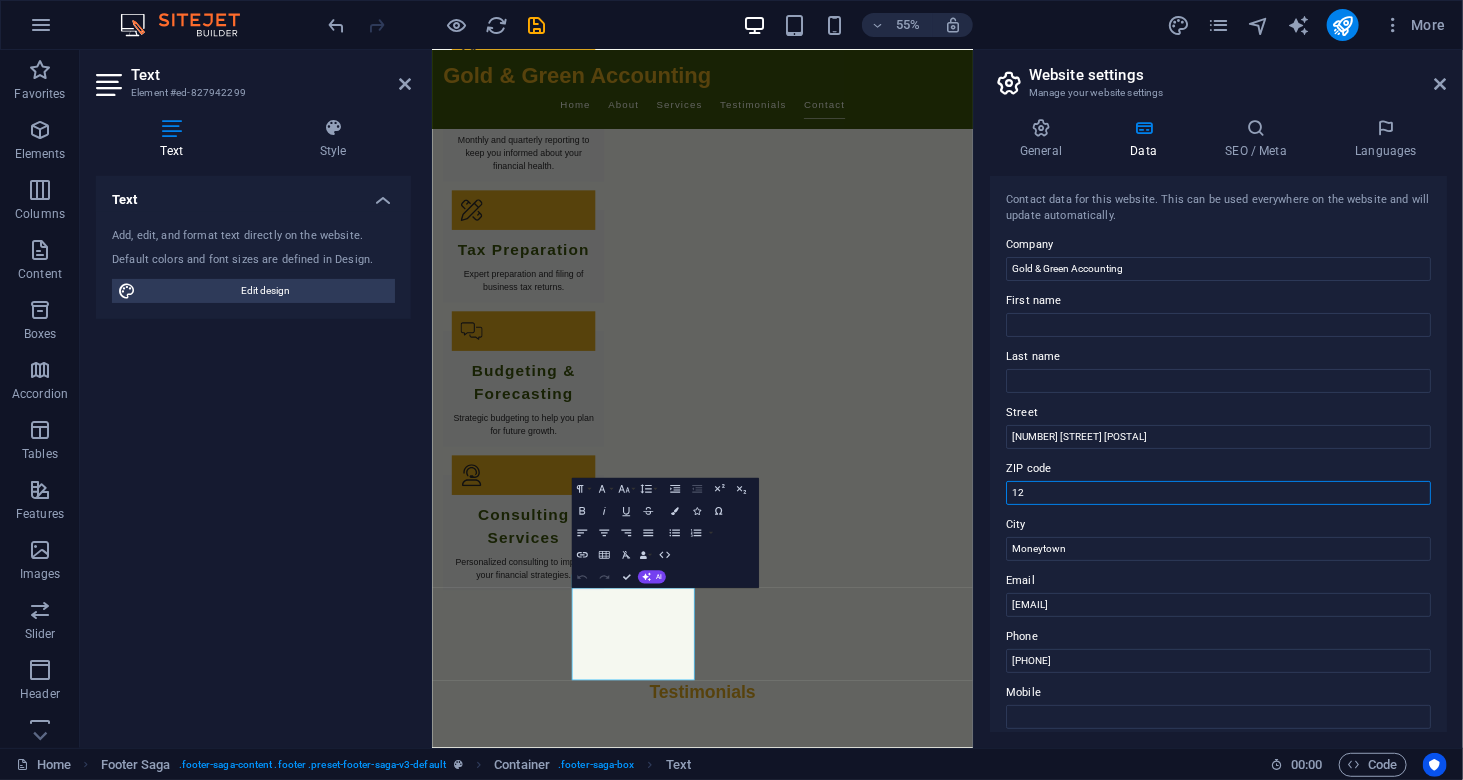 type on "1" 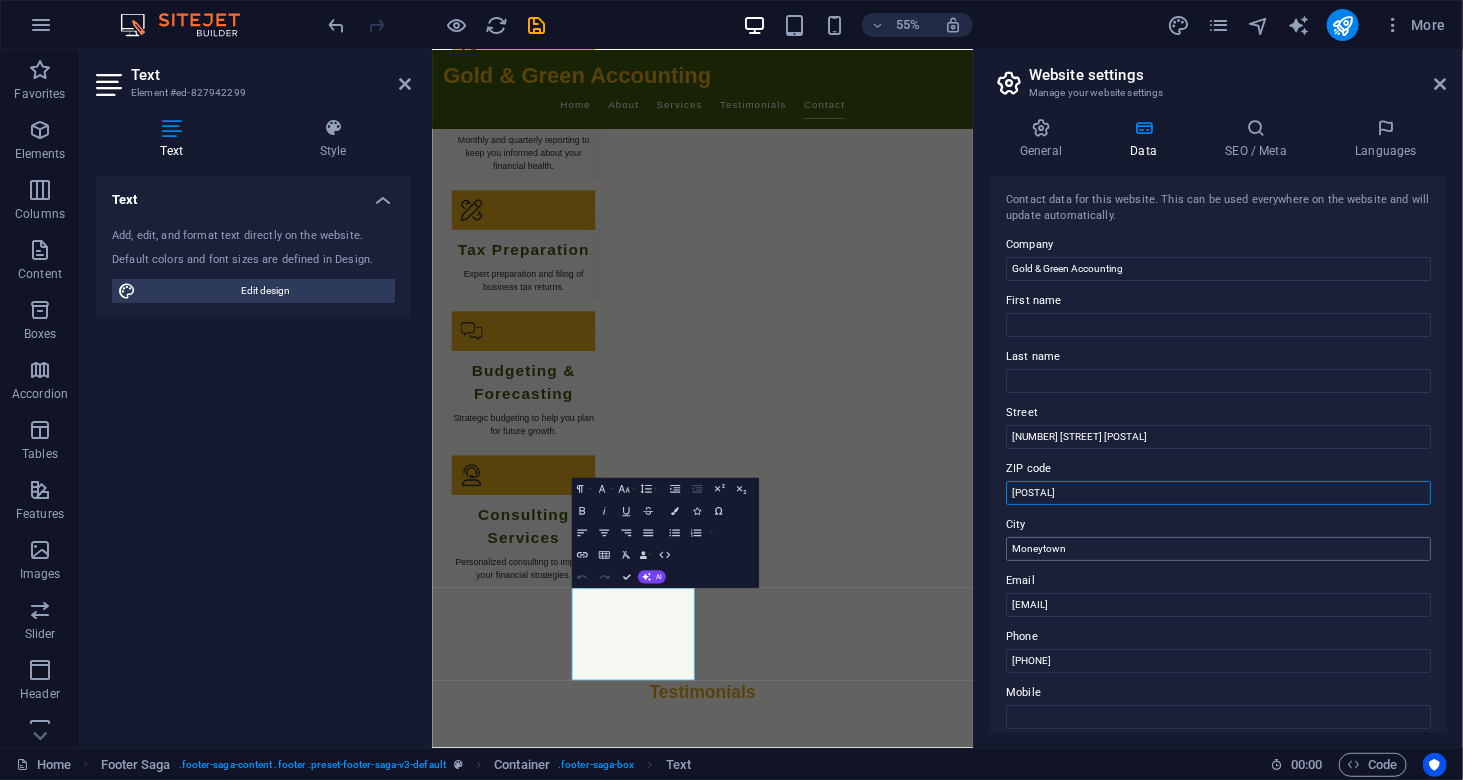 type on "[POSTAL_CODE]" 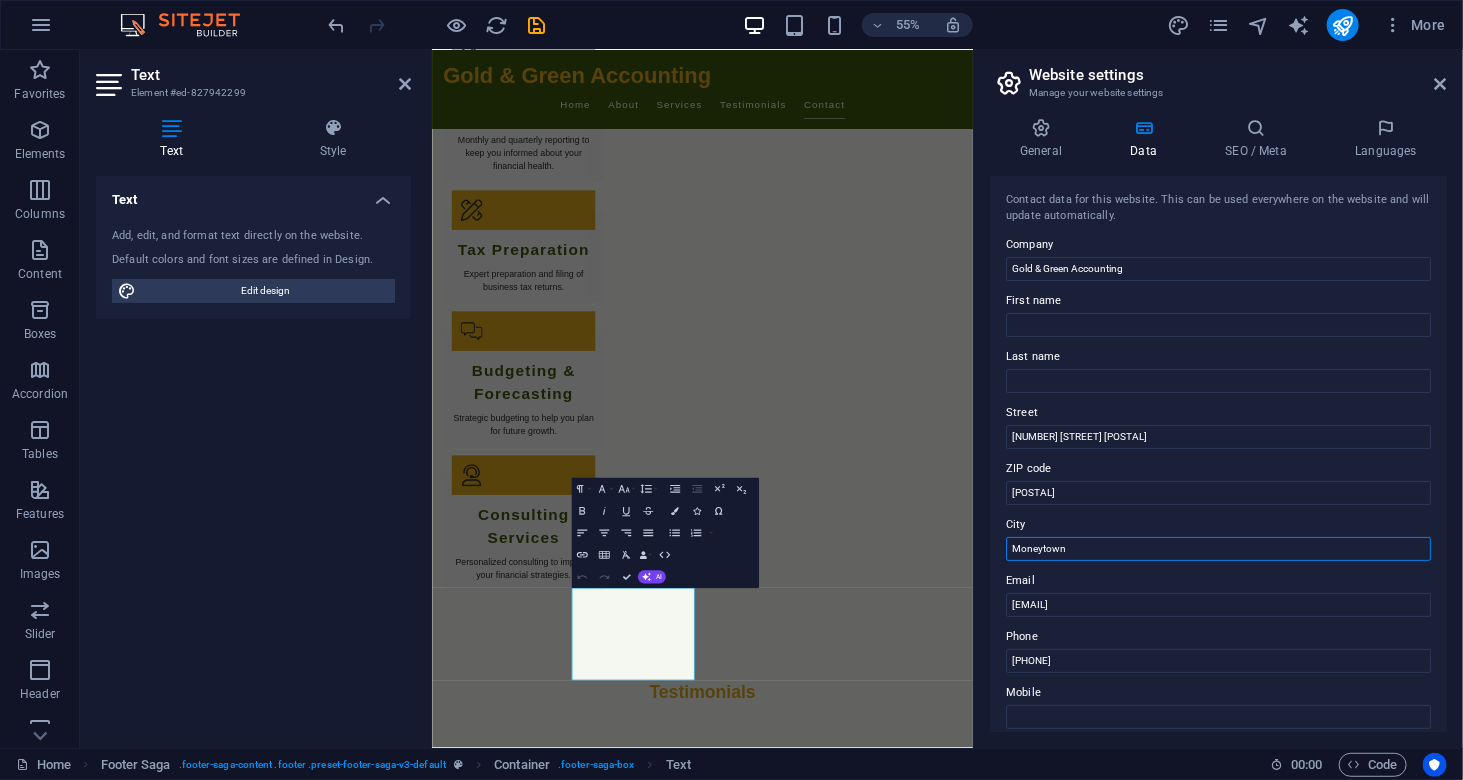 click on "Moneytown" at bounding box center [1218, 549] 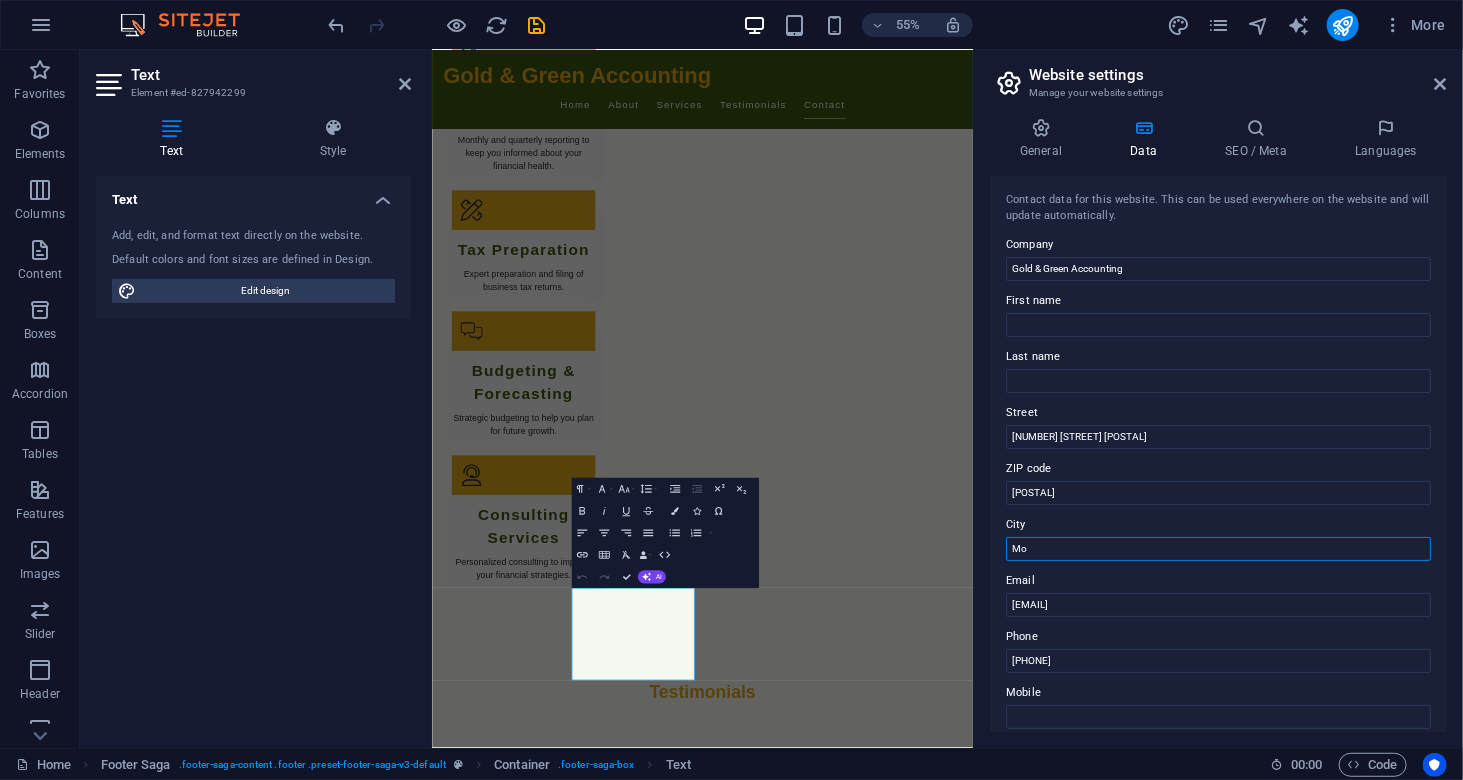 type on "M" 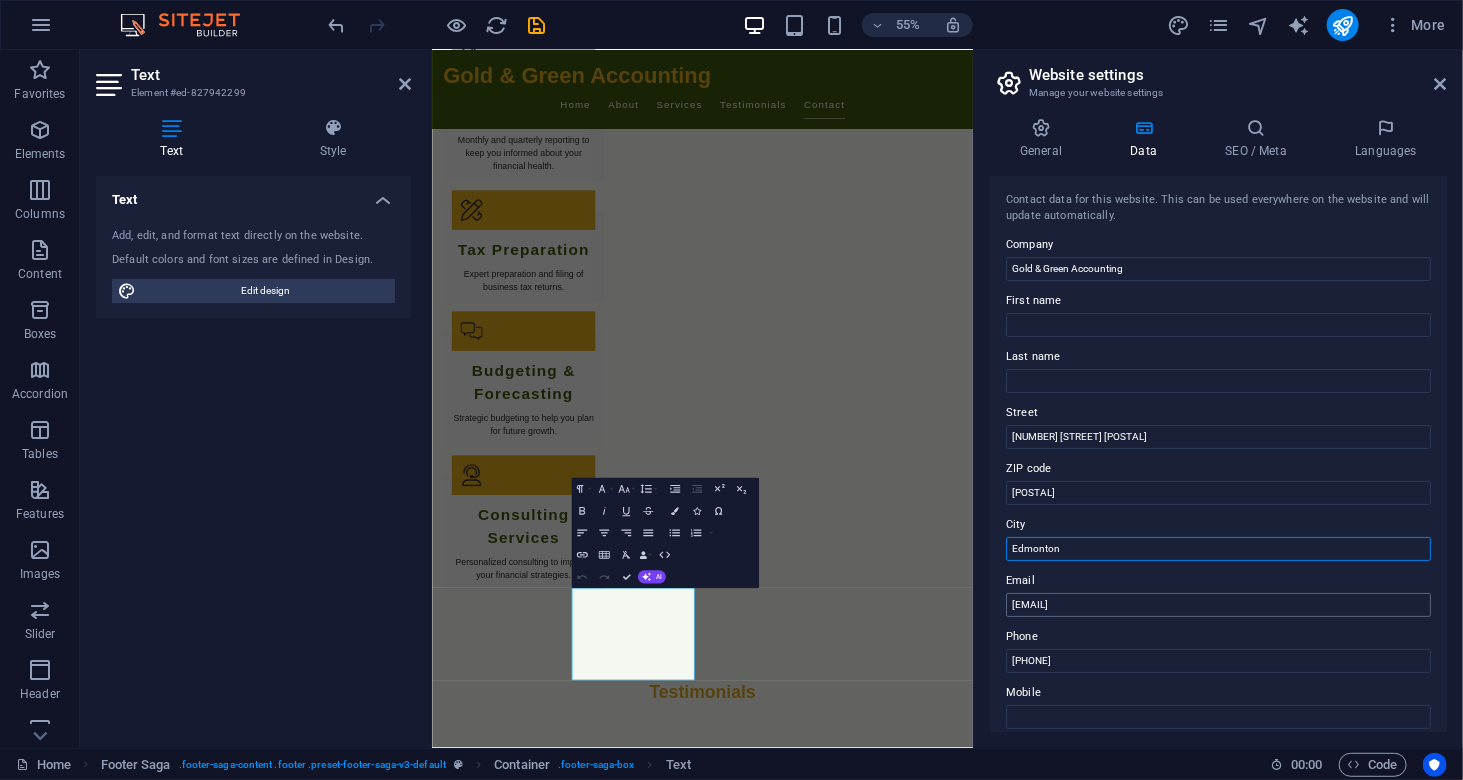 type on "Edmonton" 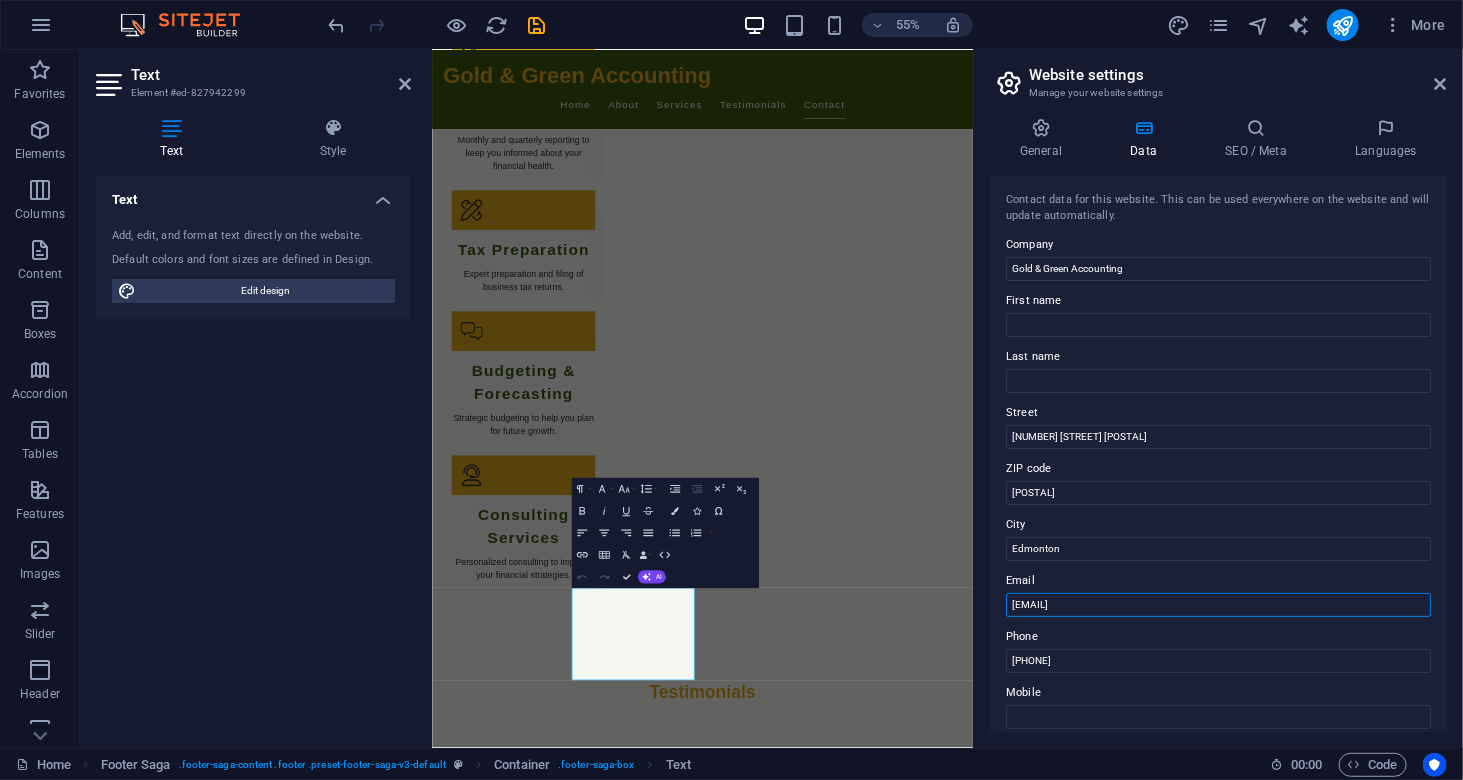 click on "info@goldgreenaccounting.com" at bounding box center (1218, 605) 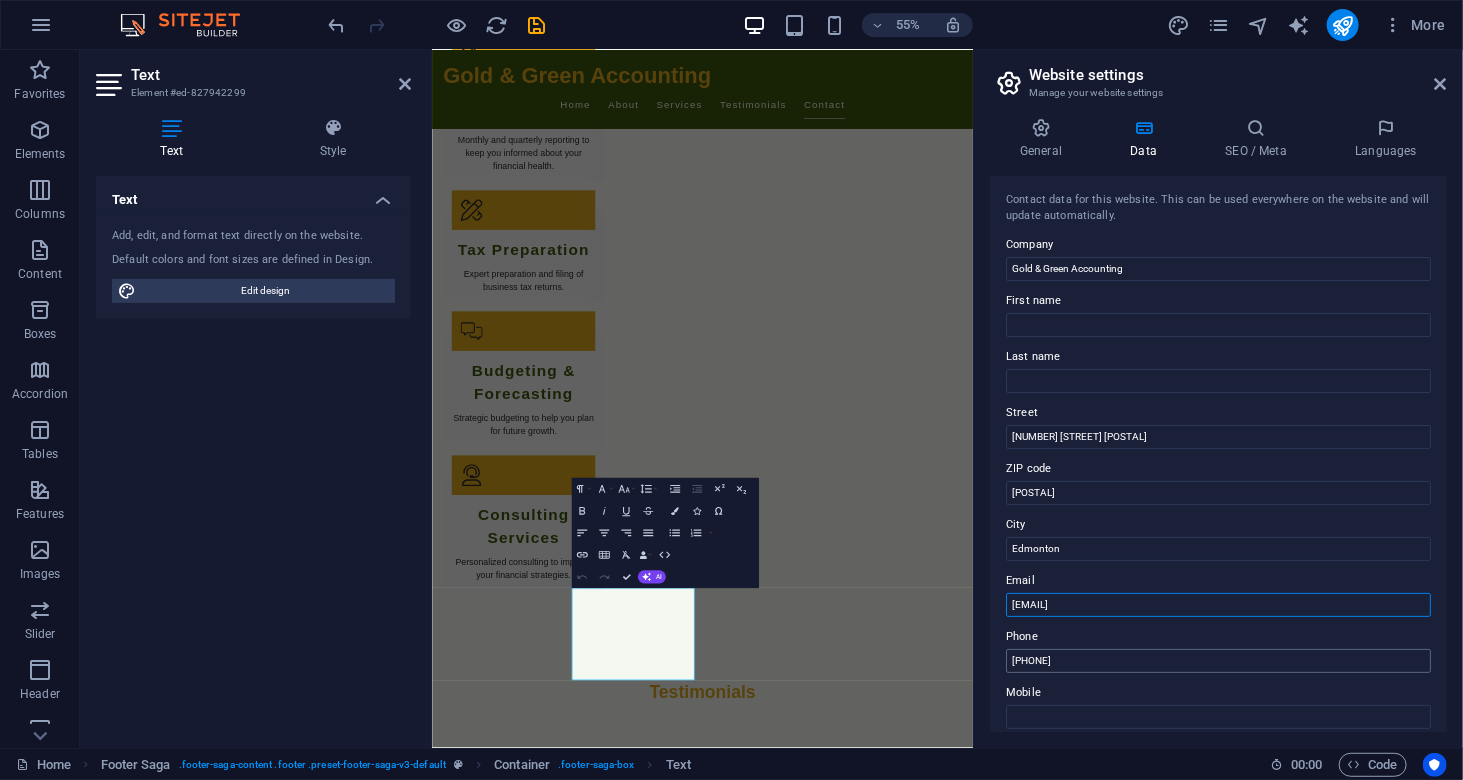 type on "[EMAIL]" 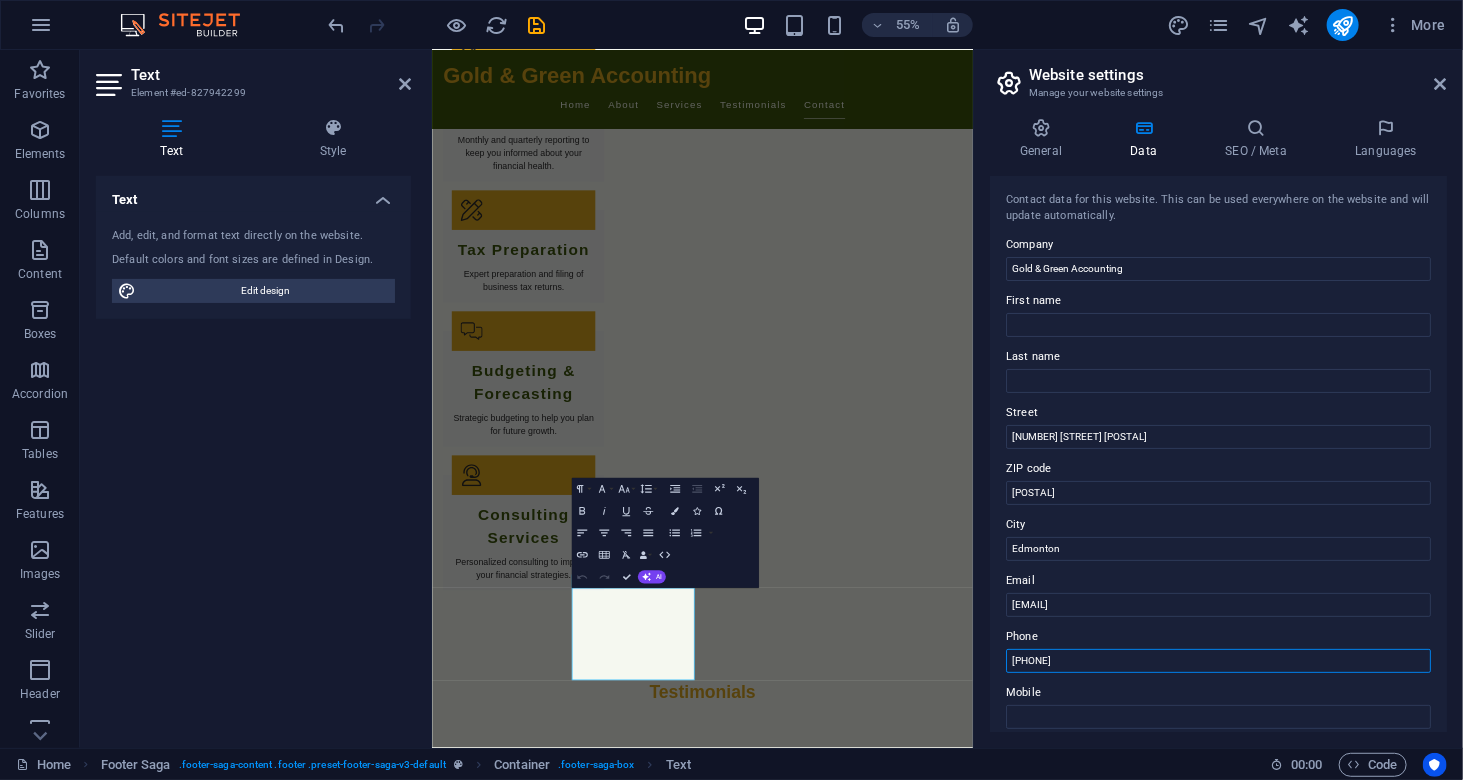 click on "555-678-9101" at bounding box center (1218, 661) 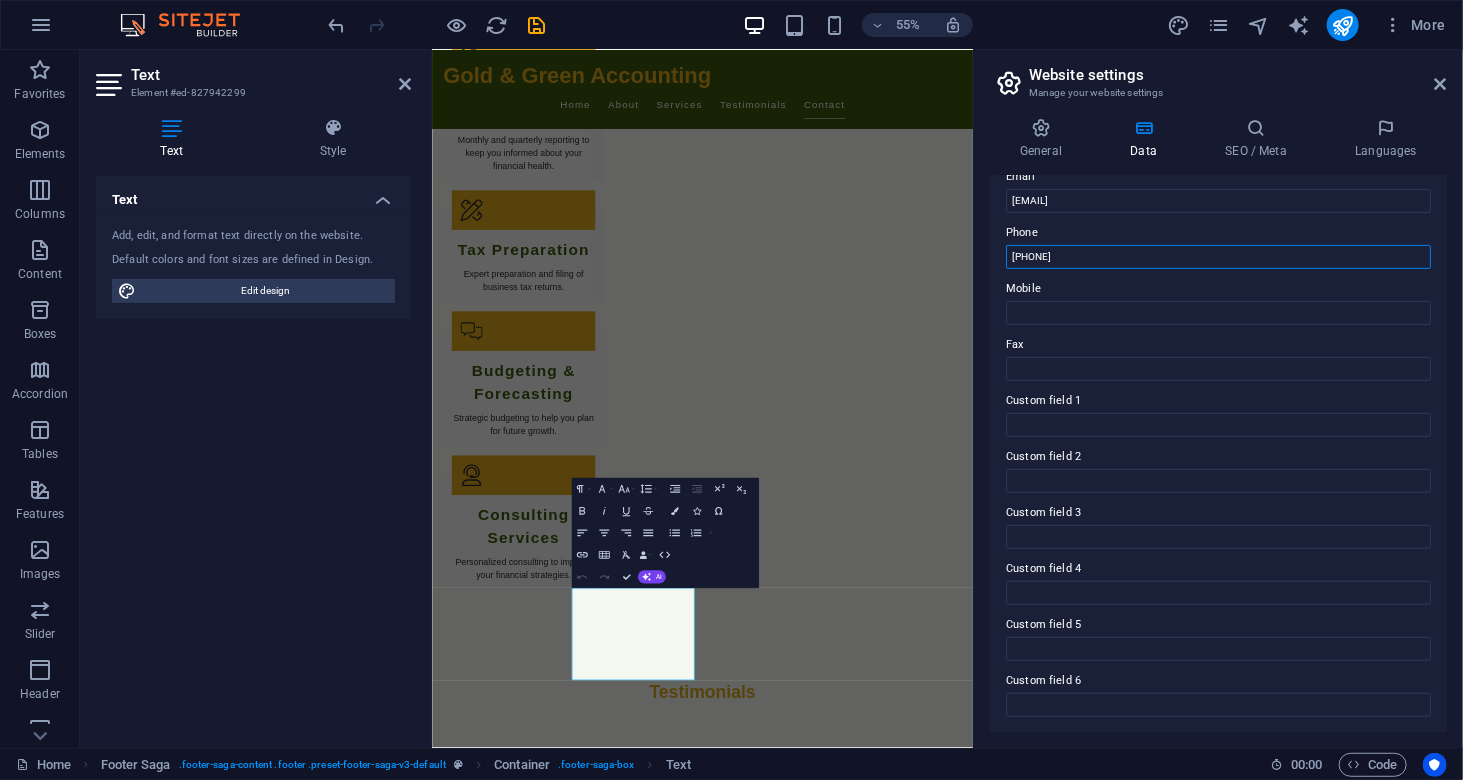 scroll, scrollTop: 0, scrollLeft: 0, axis: both 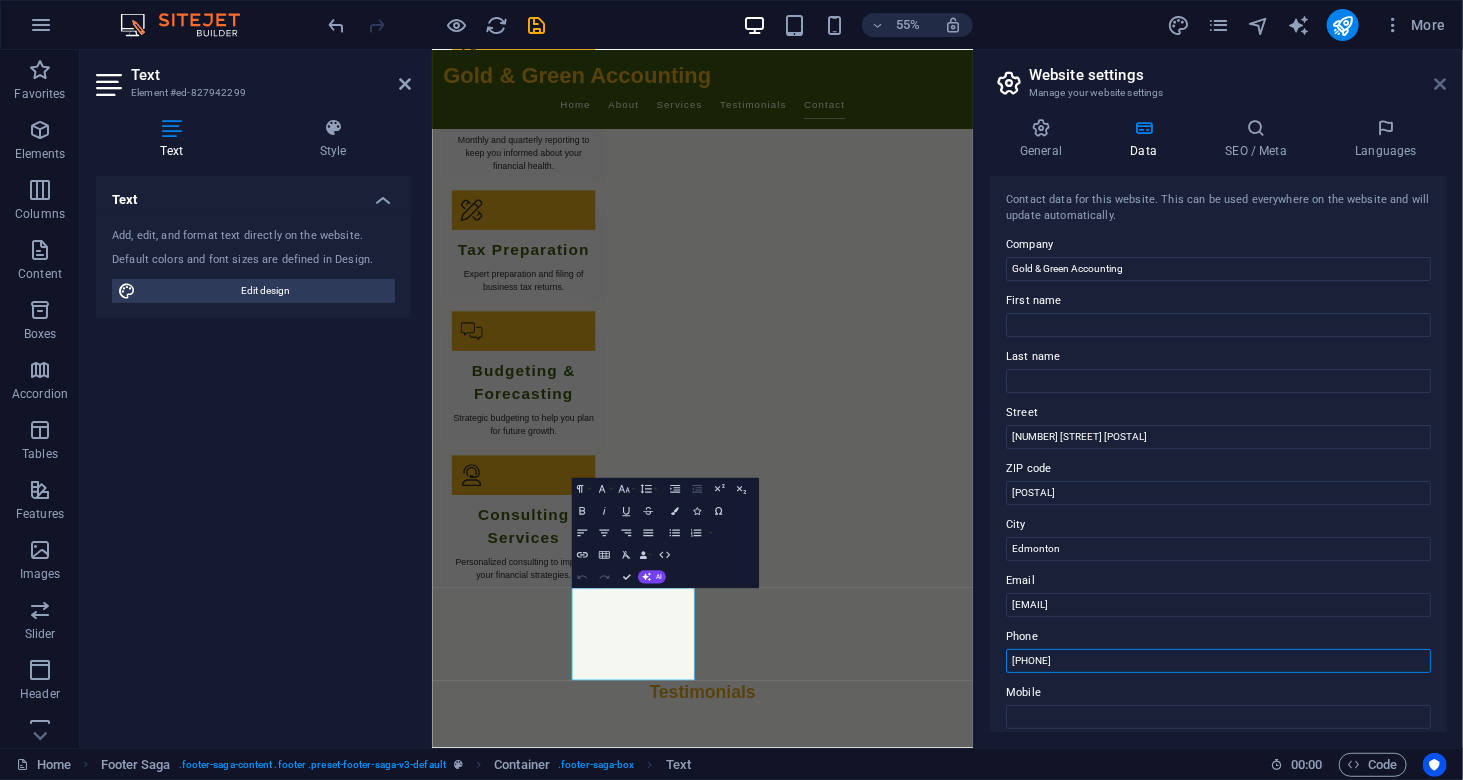 type on "[PHONE]" 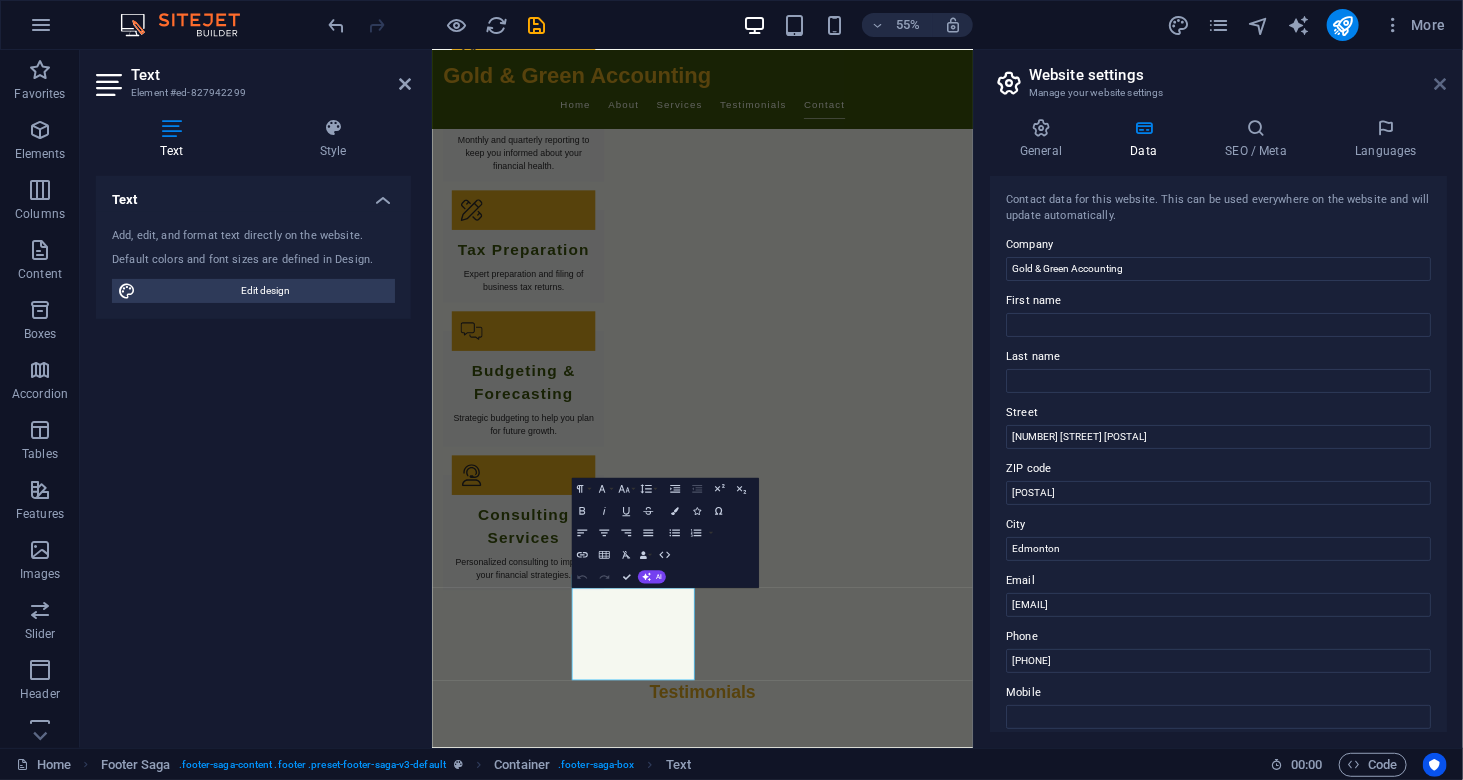 click at bounding box center [1441, 84] 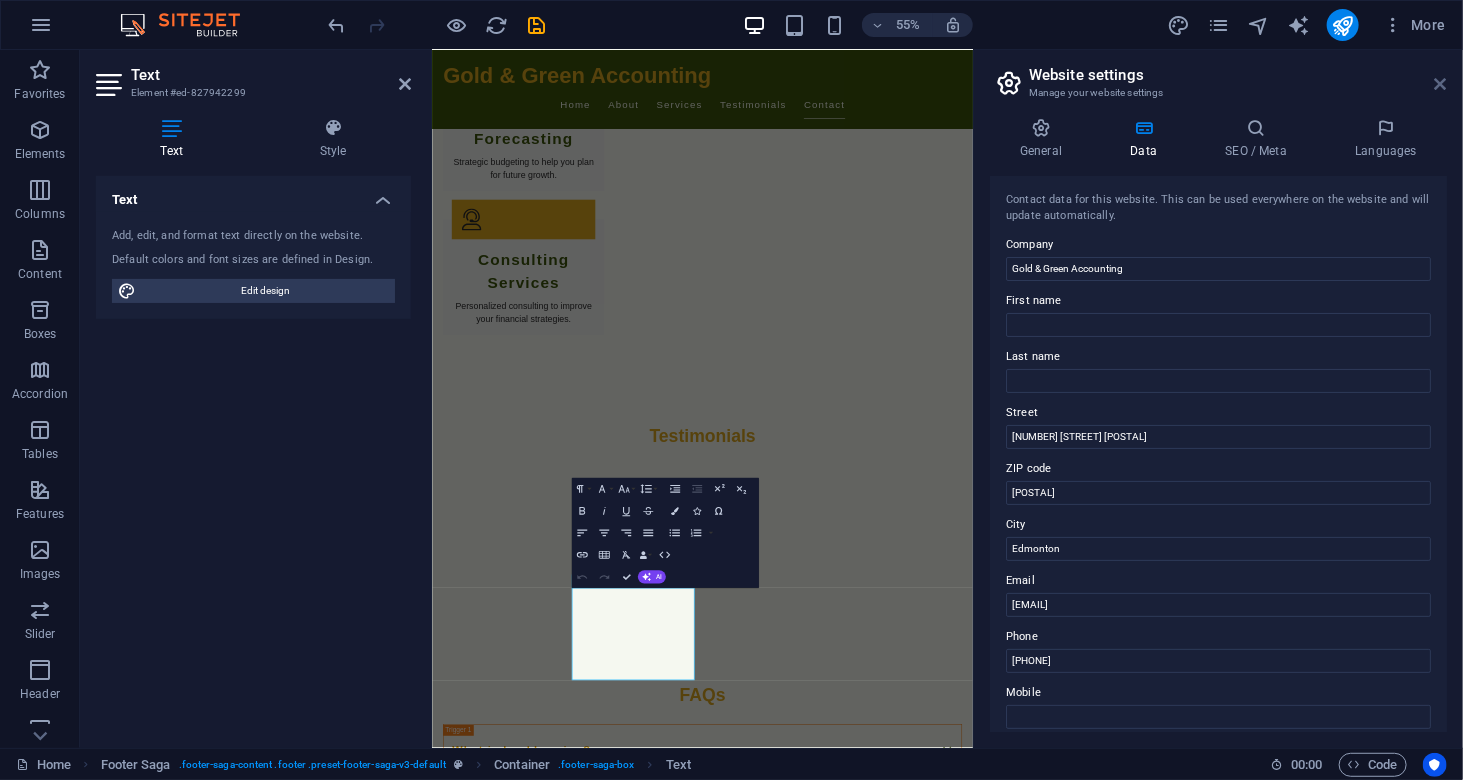 scroll, scrollTop: 3646, scrollLeft: 0, axis: vertical 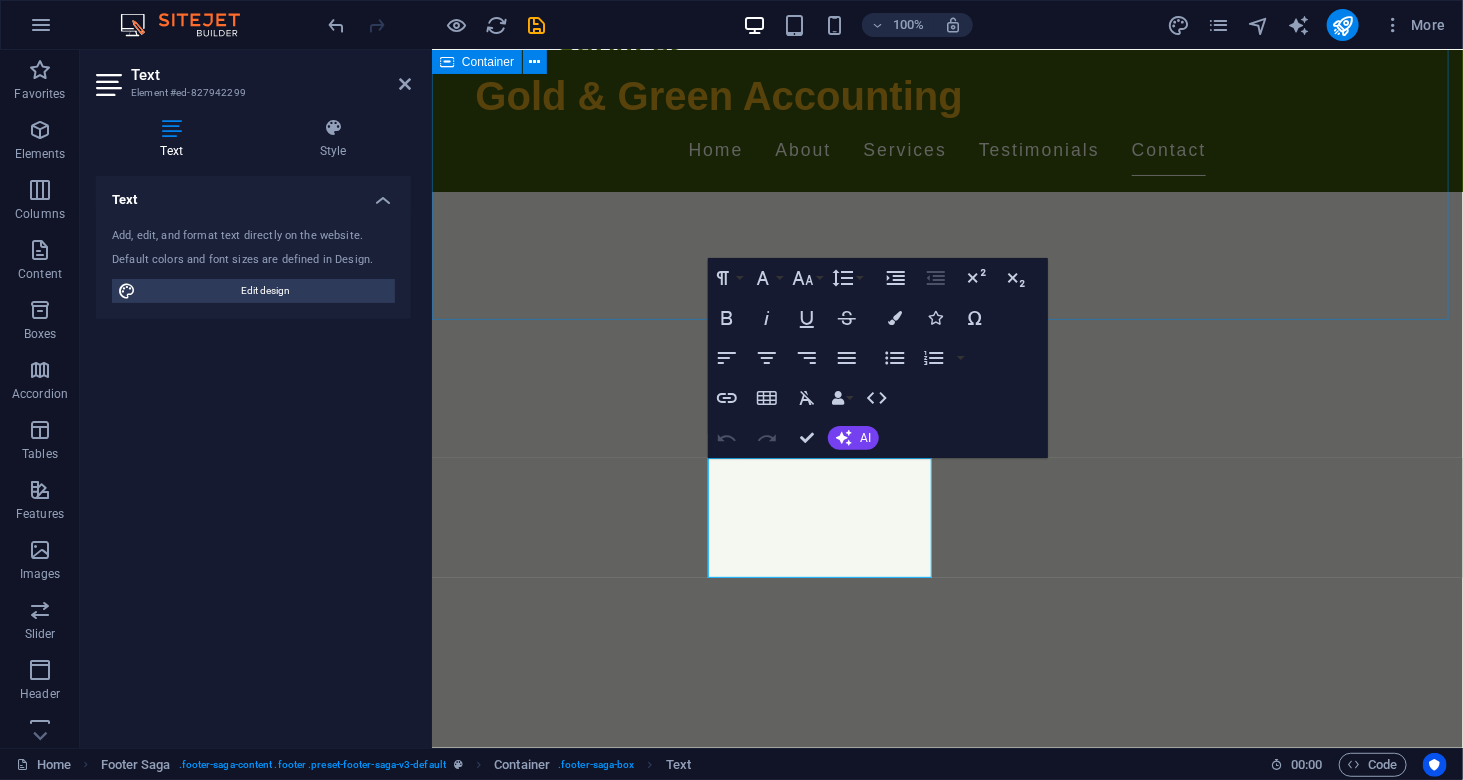 click on "Get in Touch   I have read and understand the privacy policy. Unreadable? Load new Submit Inquiry" at bounding box center (946, 2172) 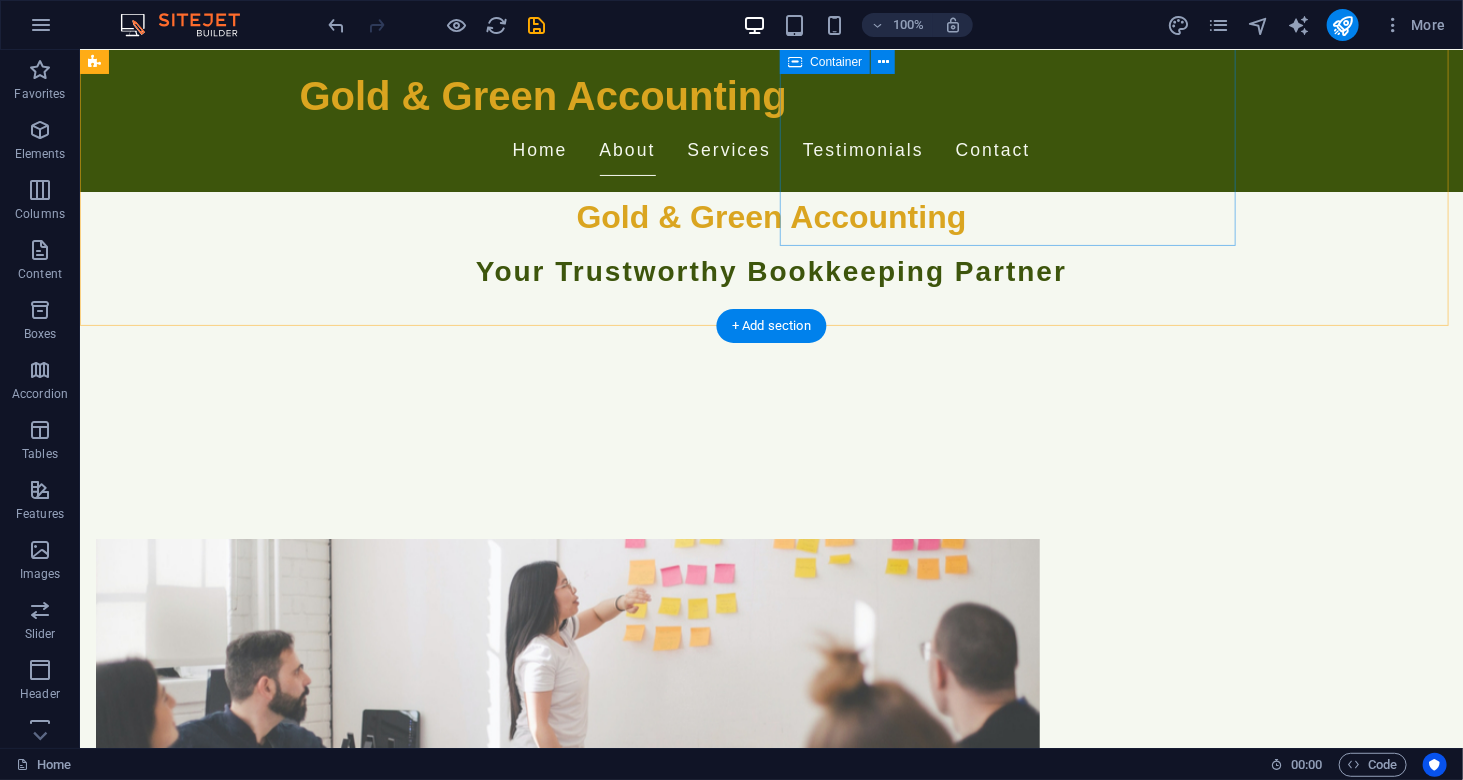 scroll, scrollTop: 724, scrollLeft: 0, axis: vertical 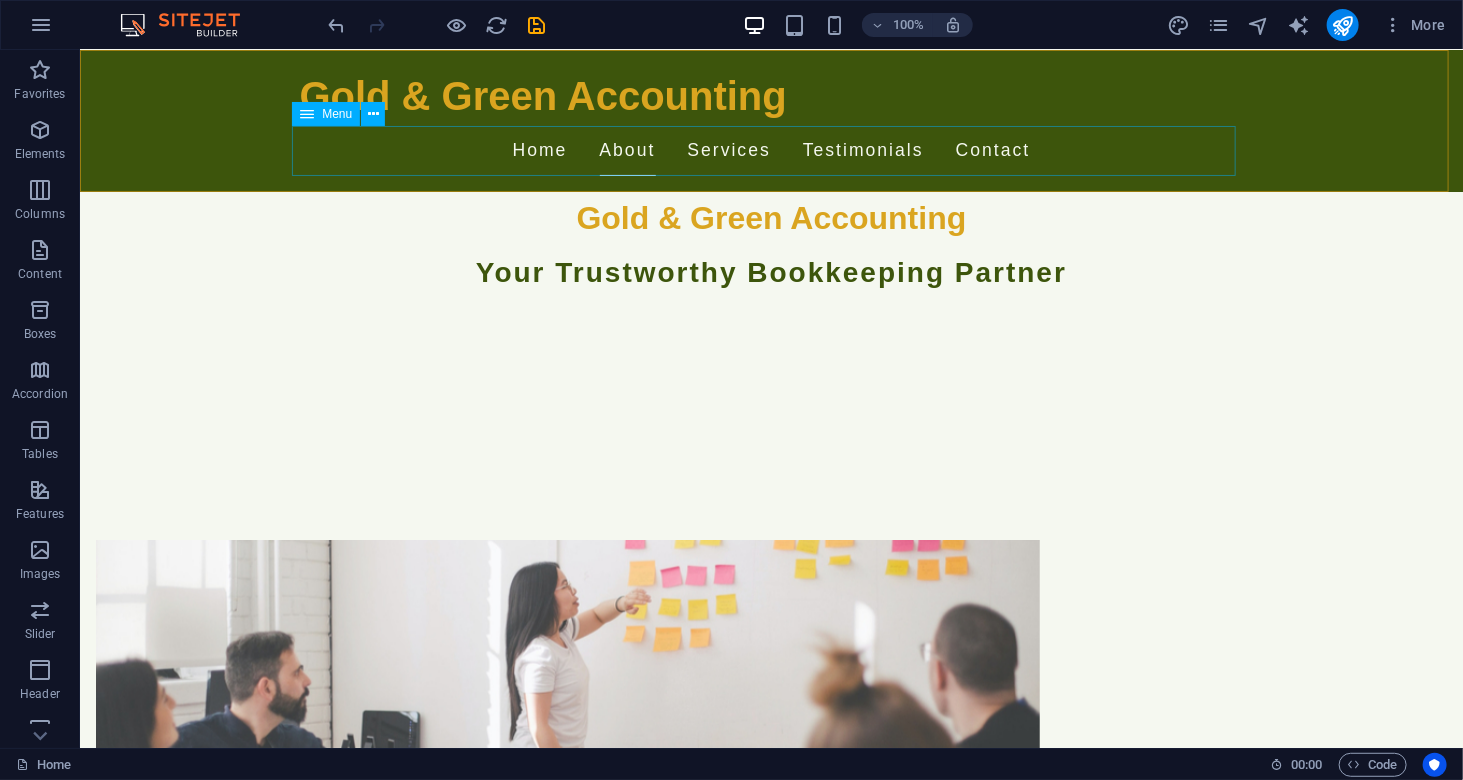 click on "Home About Services Testimonials Contact" at bounding box center (771, 150) 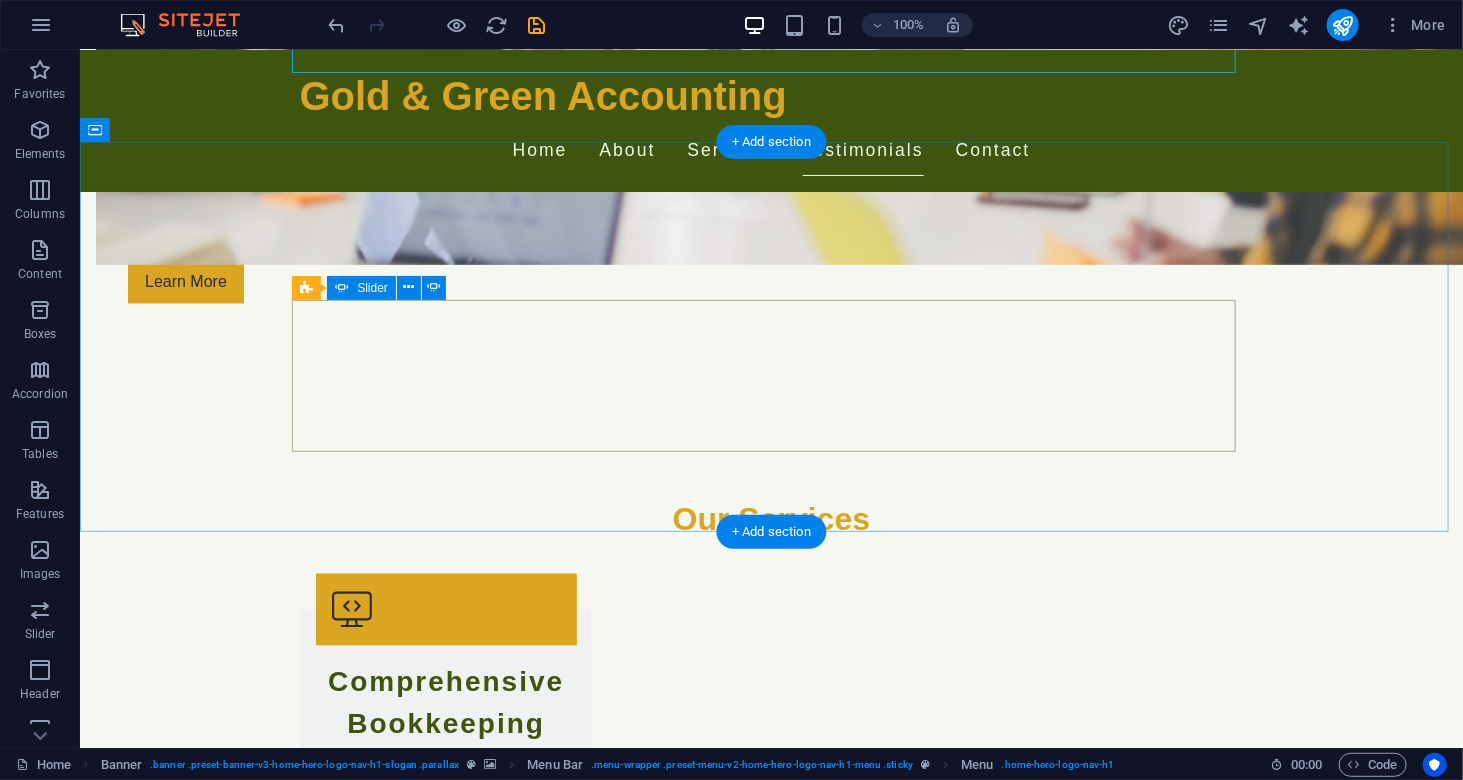 scroll, scrollTop: 1699, scrollLeft: 0, axis: vertical 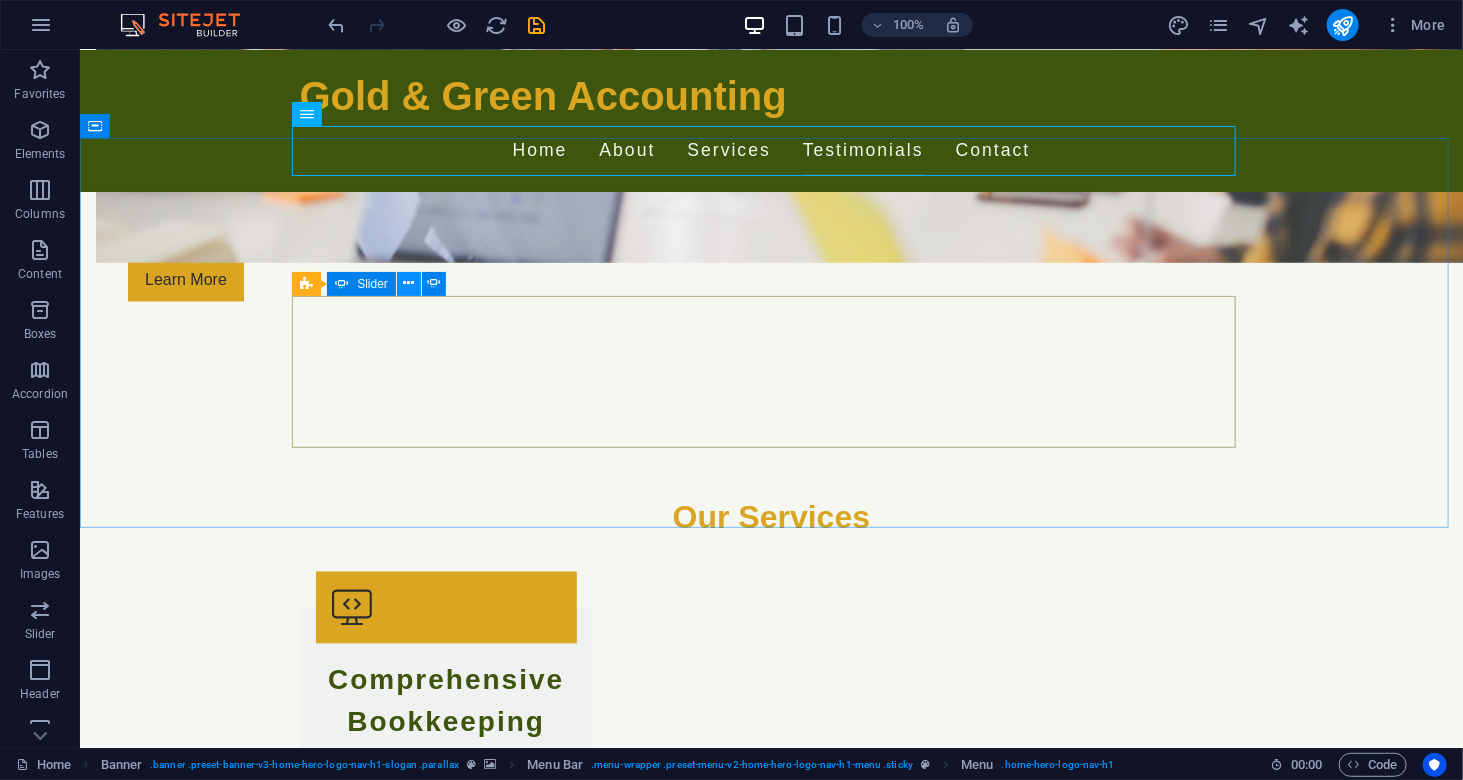 click at bounding box center [408, 283] 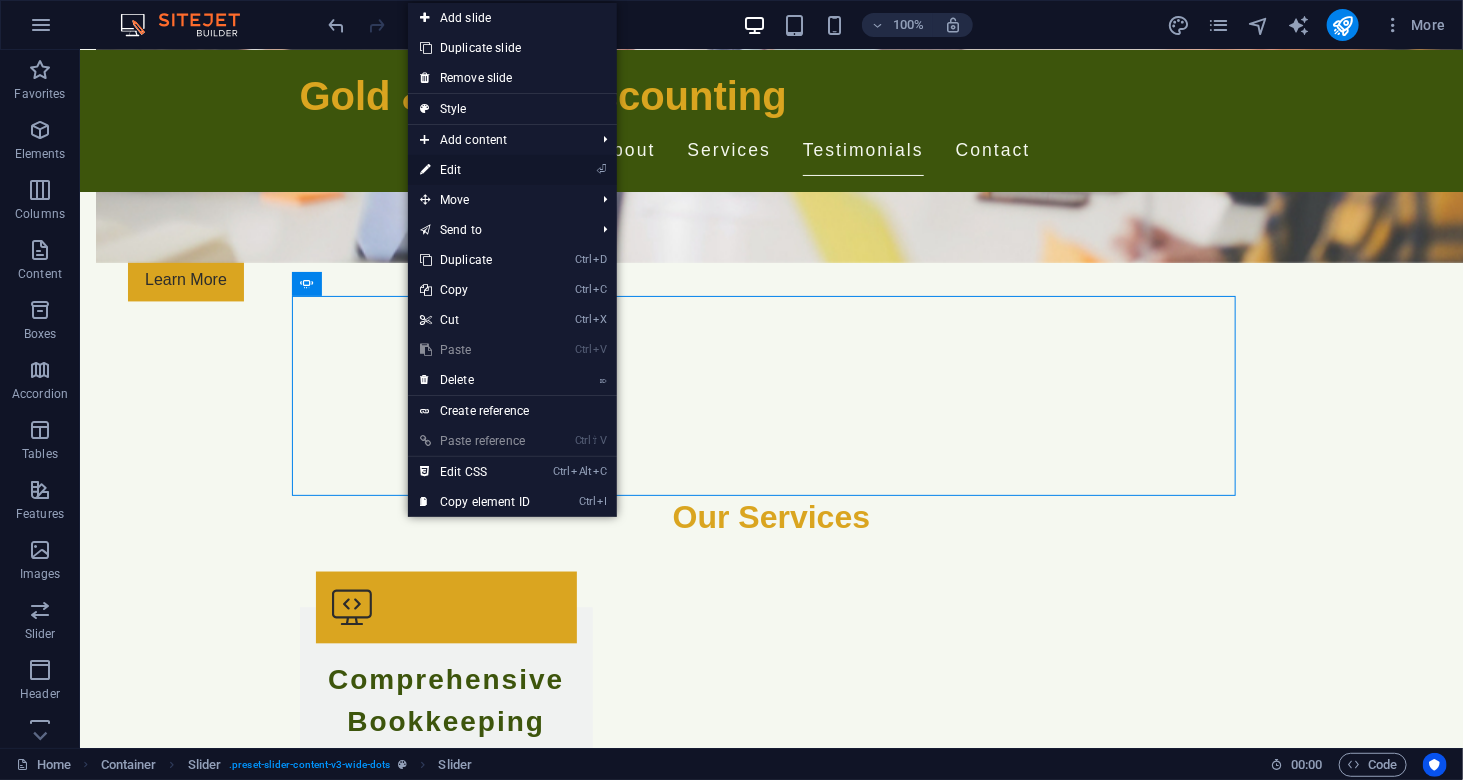 click on "⏎  Edit" at bounding box center [475, 170] 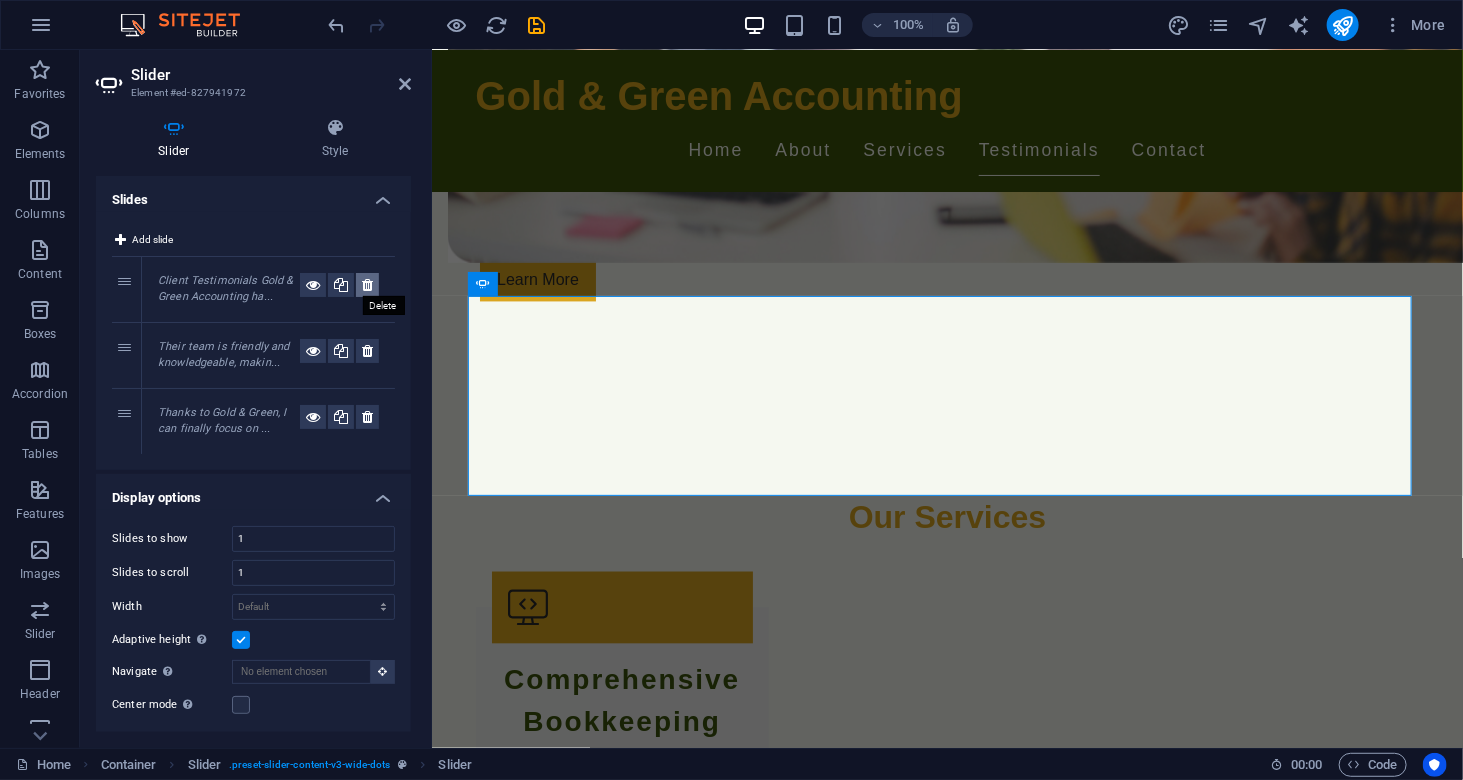 click at bounding box center (367, 285) 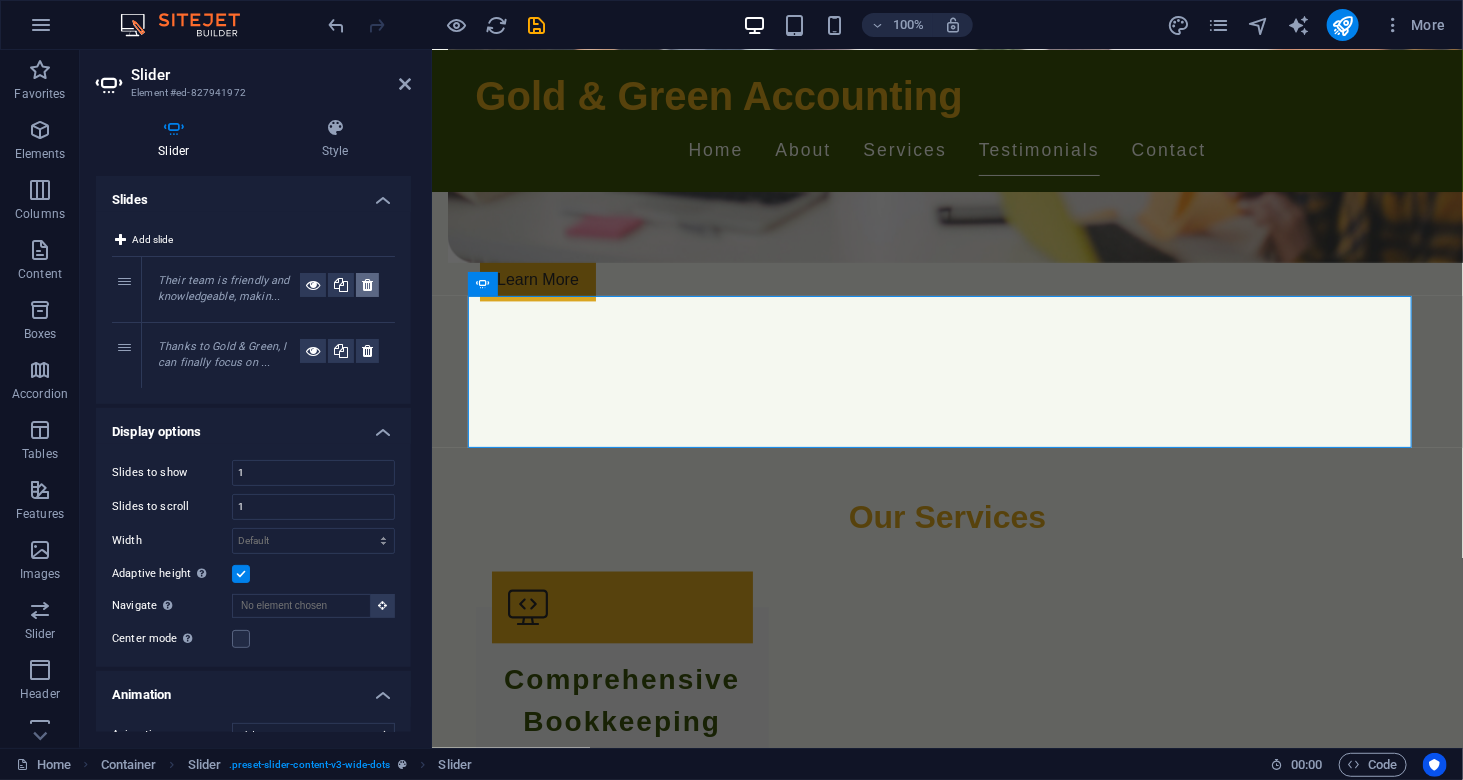 click at bounding box center (367, 285) 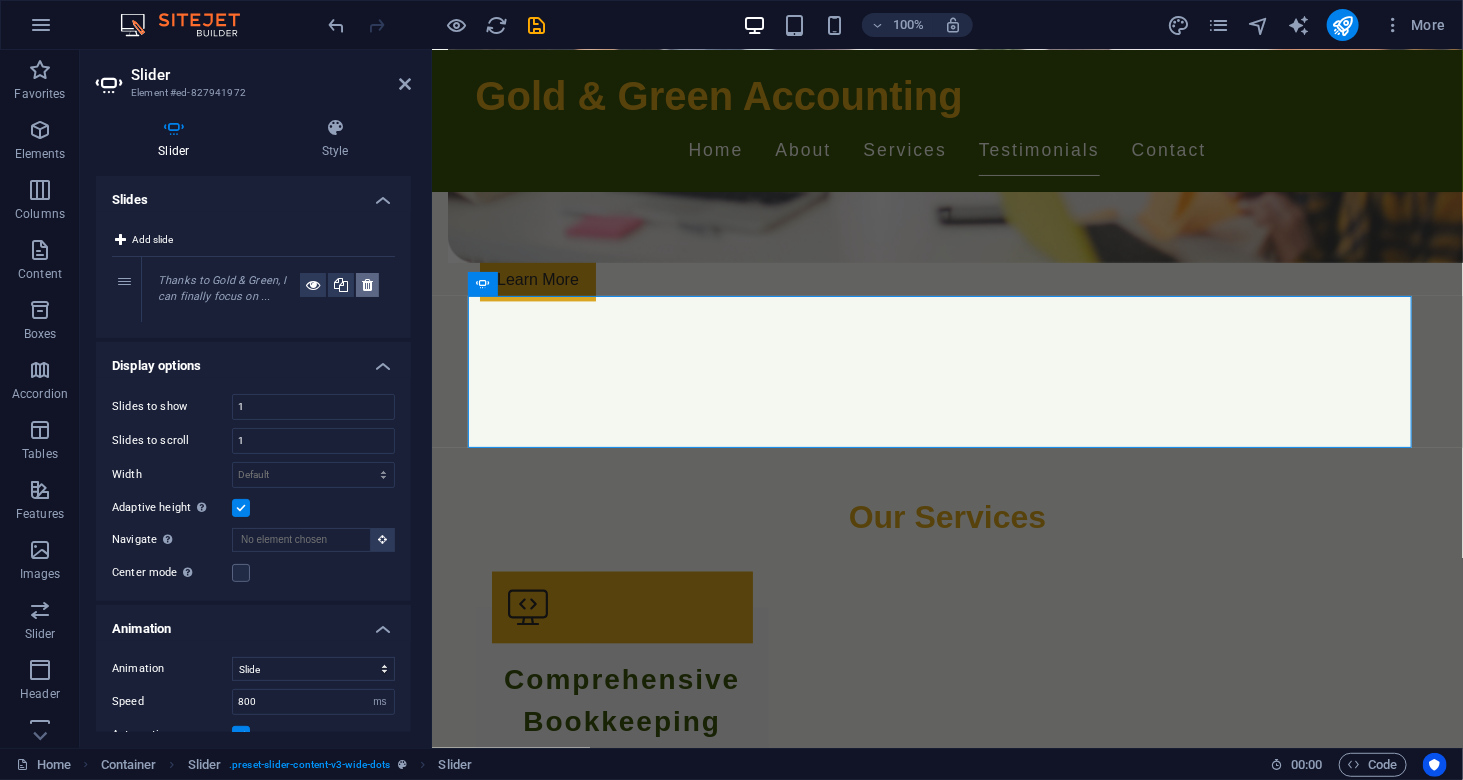 click at bounding box center (367, 285) 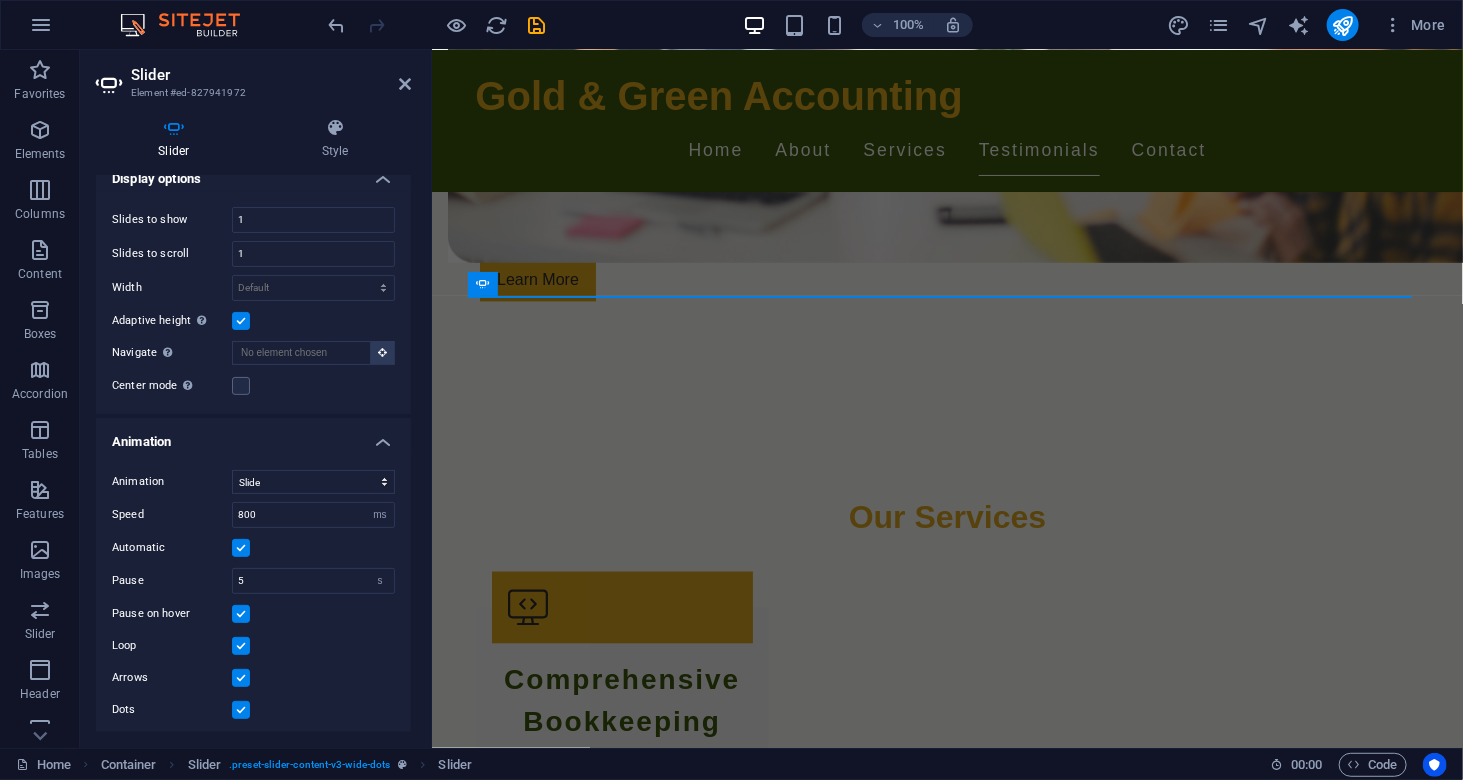 scroll, scrollTop: 0, scrollLeft: 0, axis: both 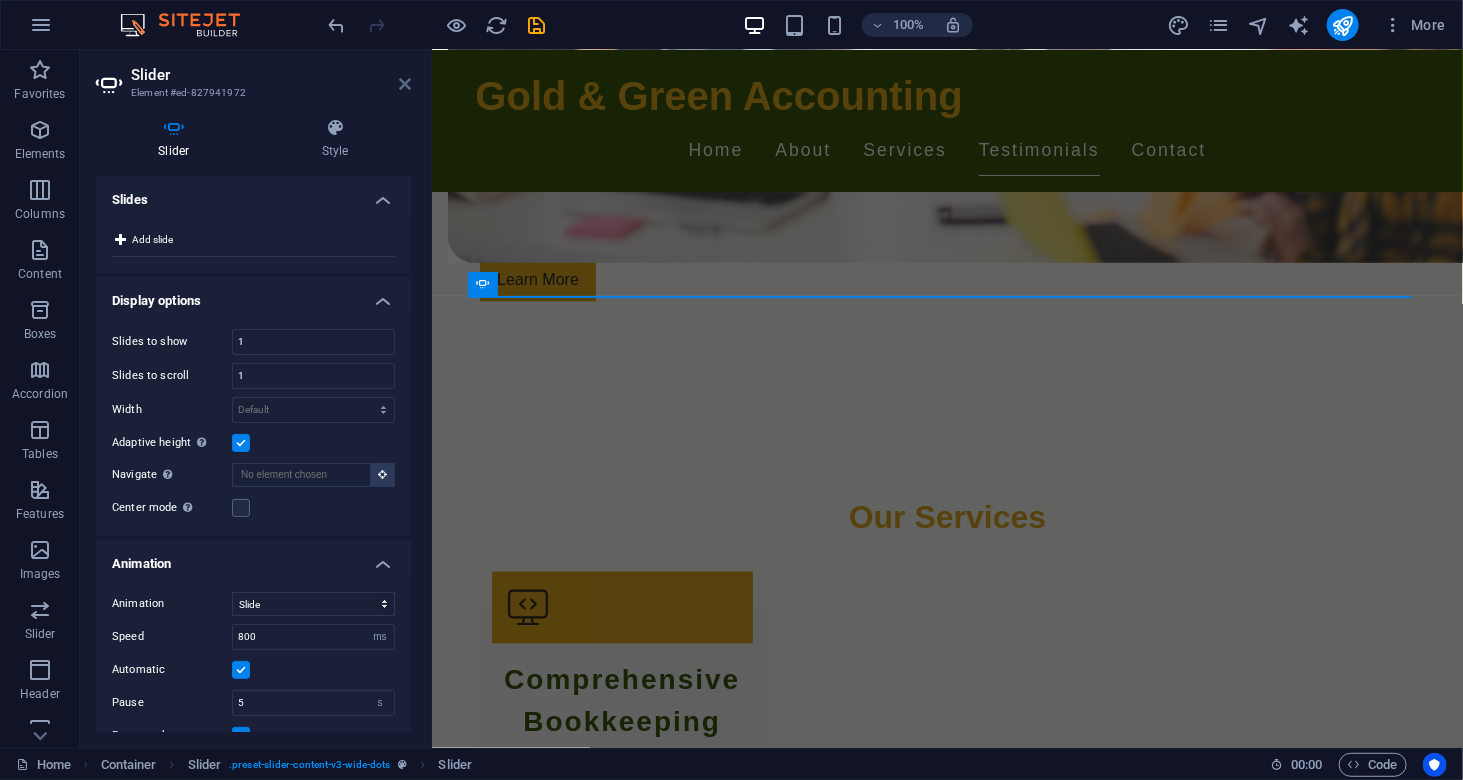 click at bounding box center (405, 84) 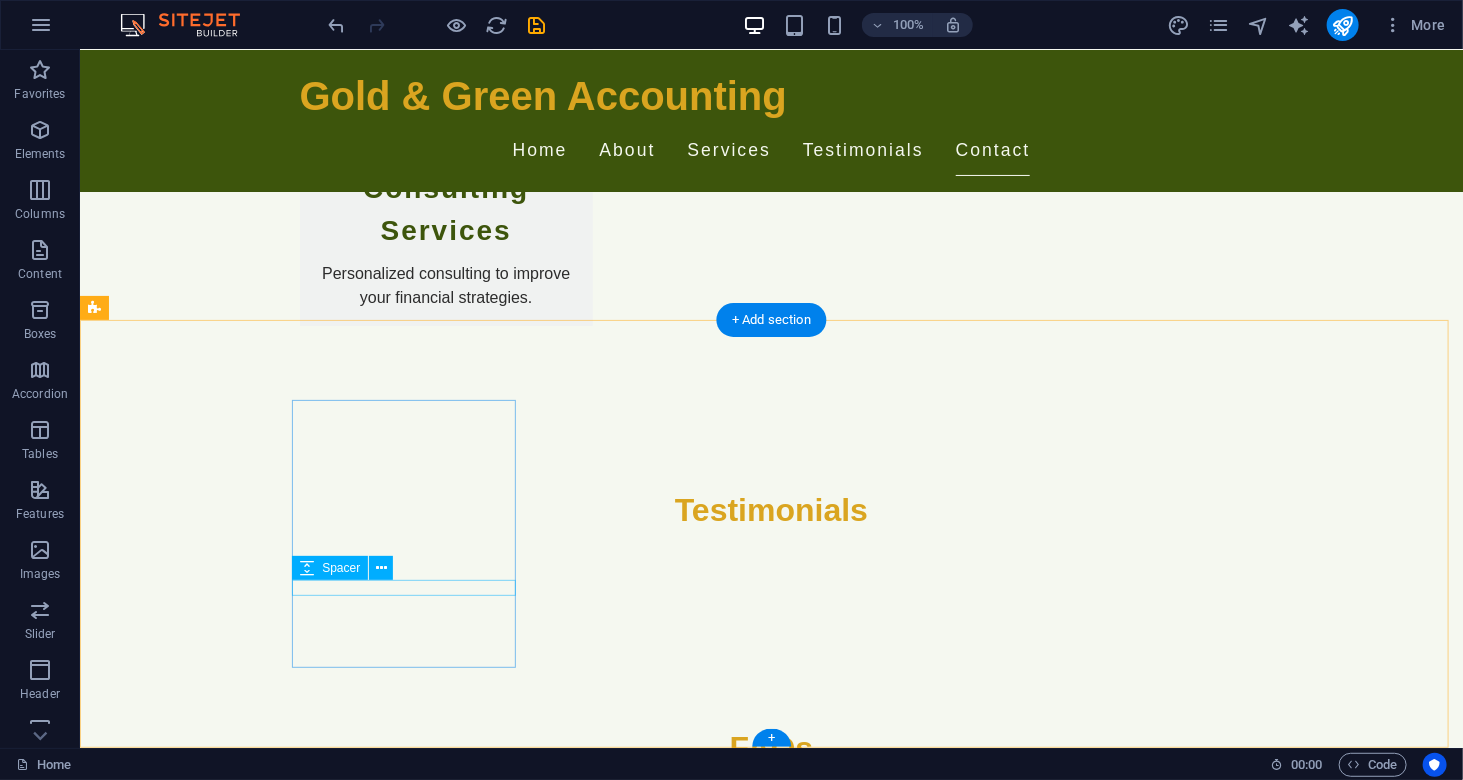 scroll, scrollTop: 3494, scrollLeft: 0, axis: vertical 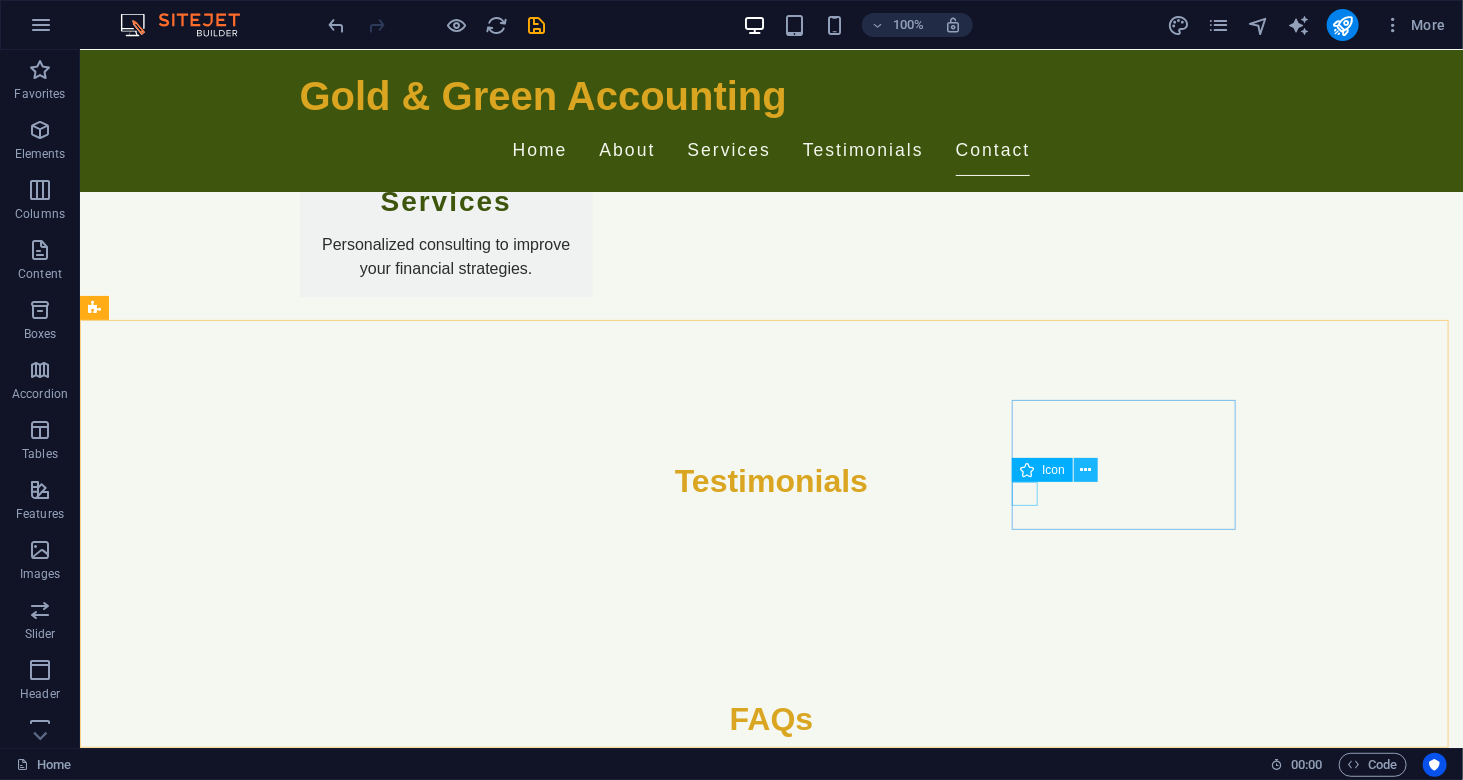 click at bounding box center [1085, 470] 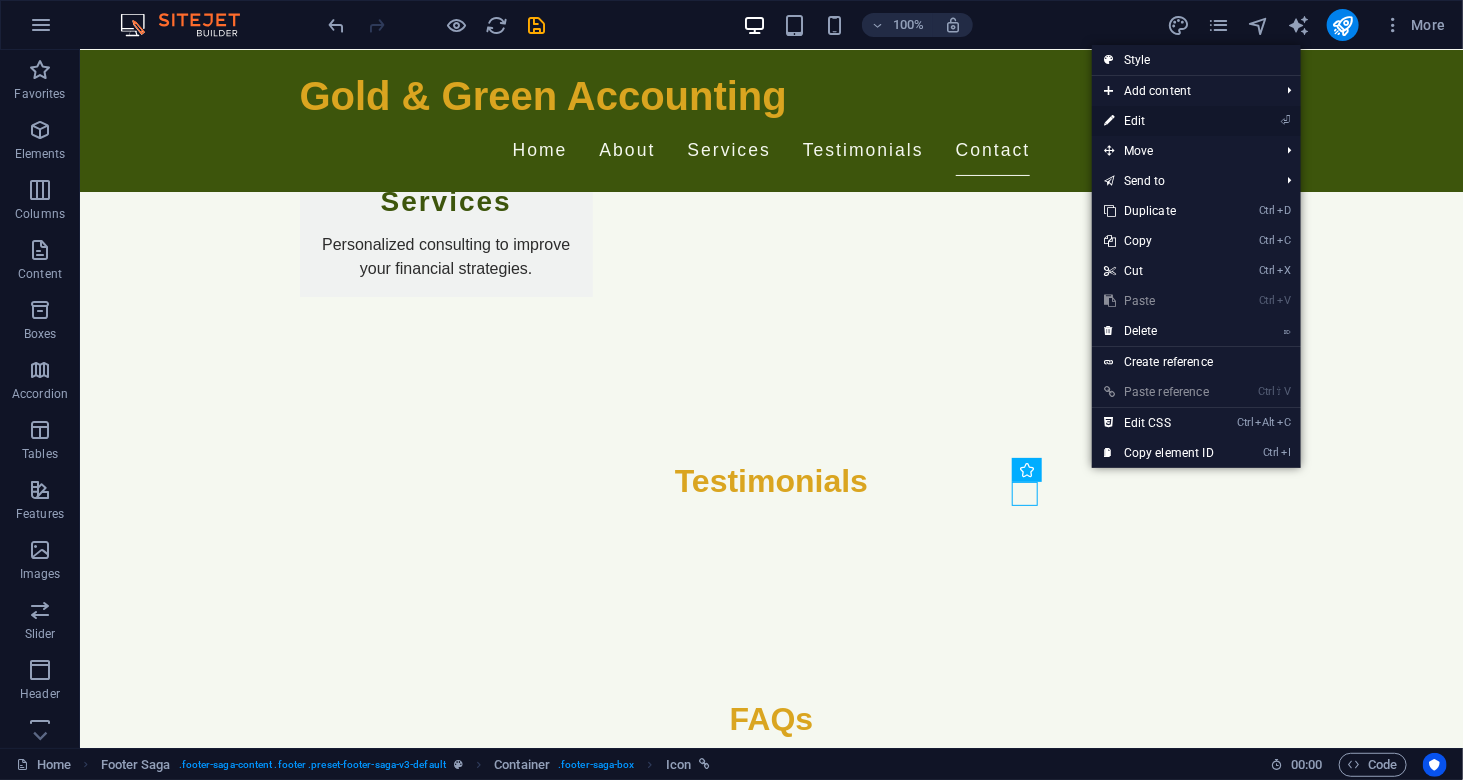 click on "⏎  Edit" at bounding box center (1159, 121) 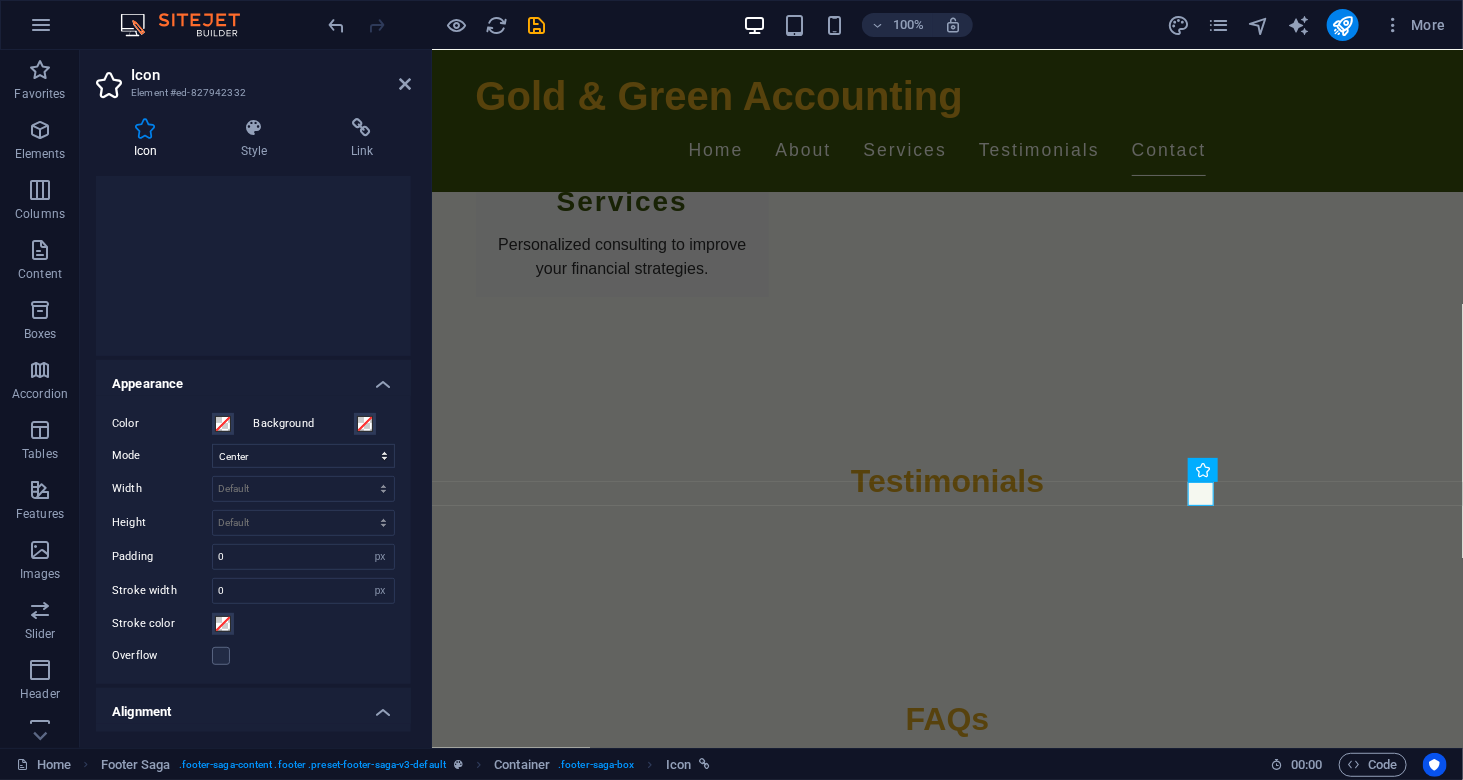 scroll, scrollTop: 23, scrollLeft: 0, axis: vertical 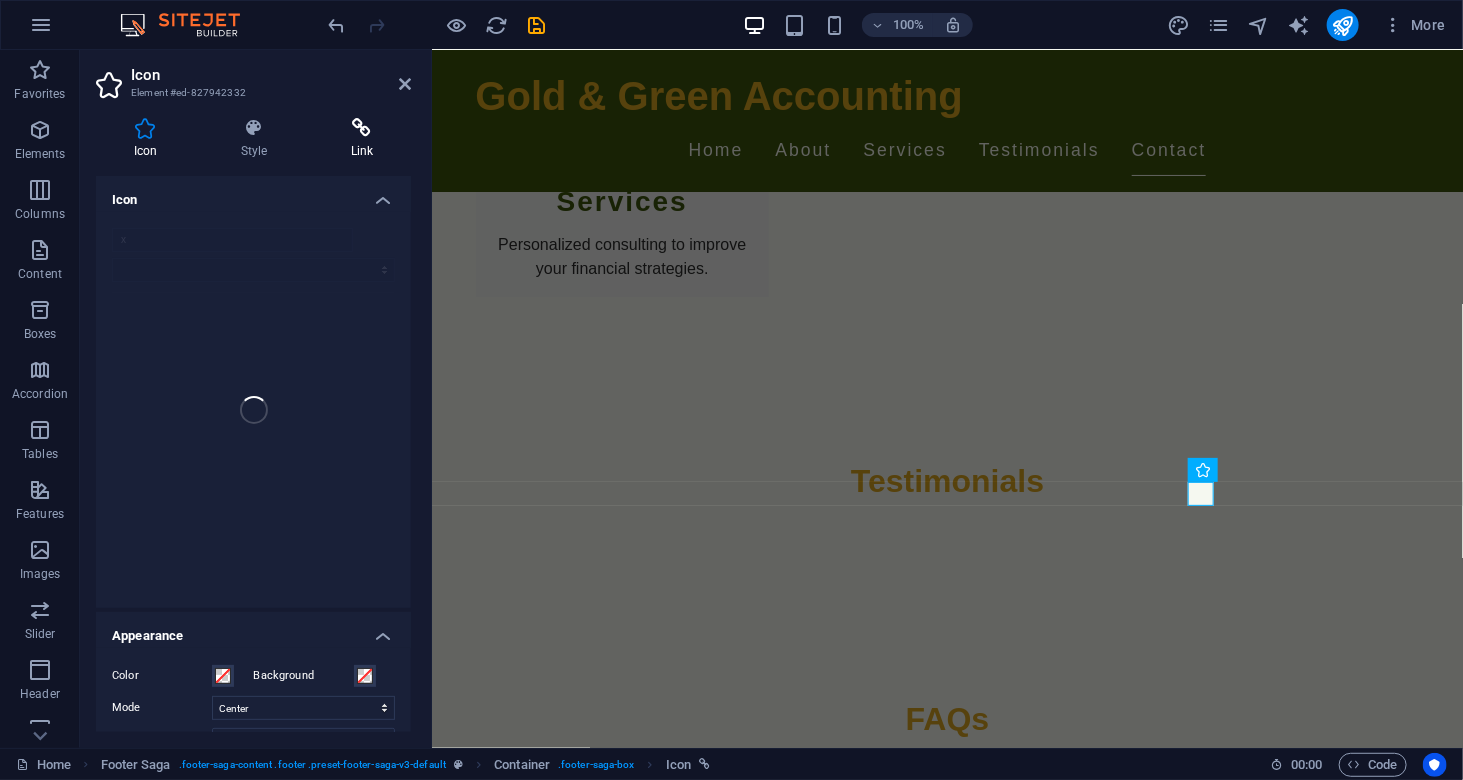 click on "Link" at bounding box center (362, 139) 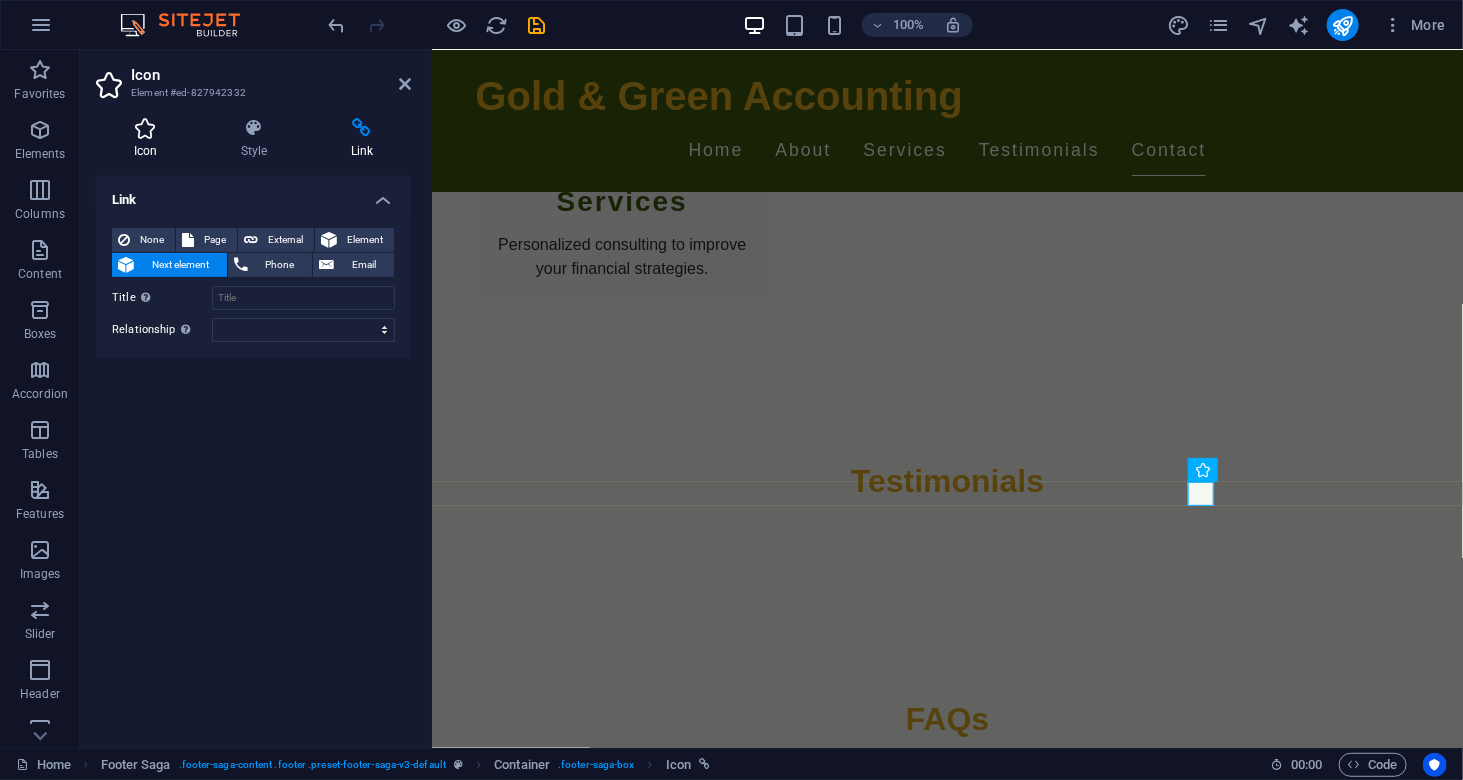 click at bounding box center [145, 128] 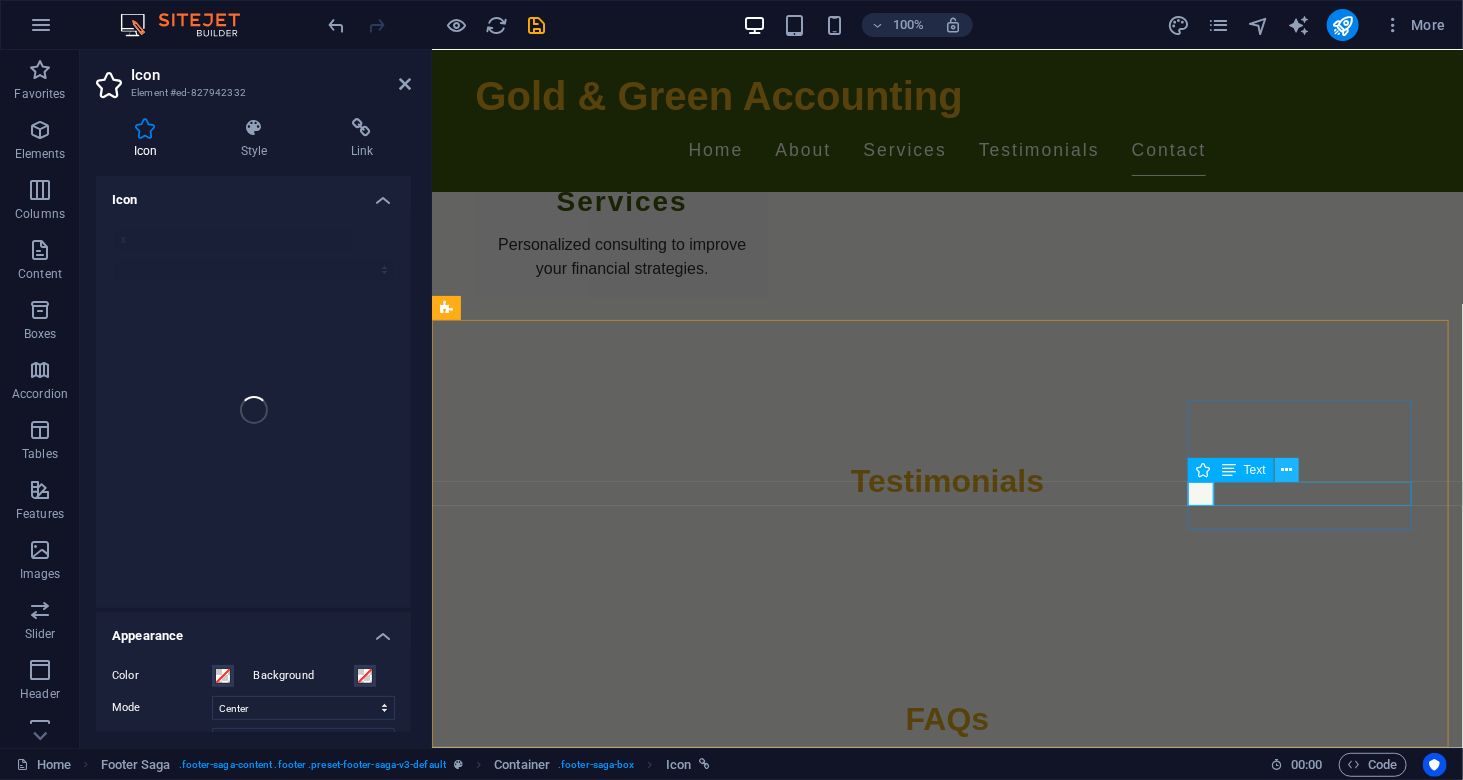 click at bounding box center (1286, 470) 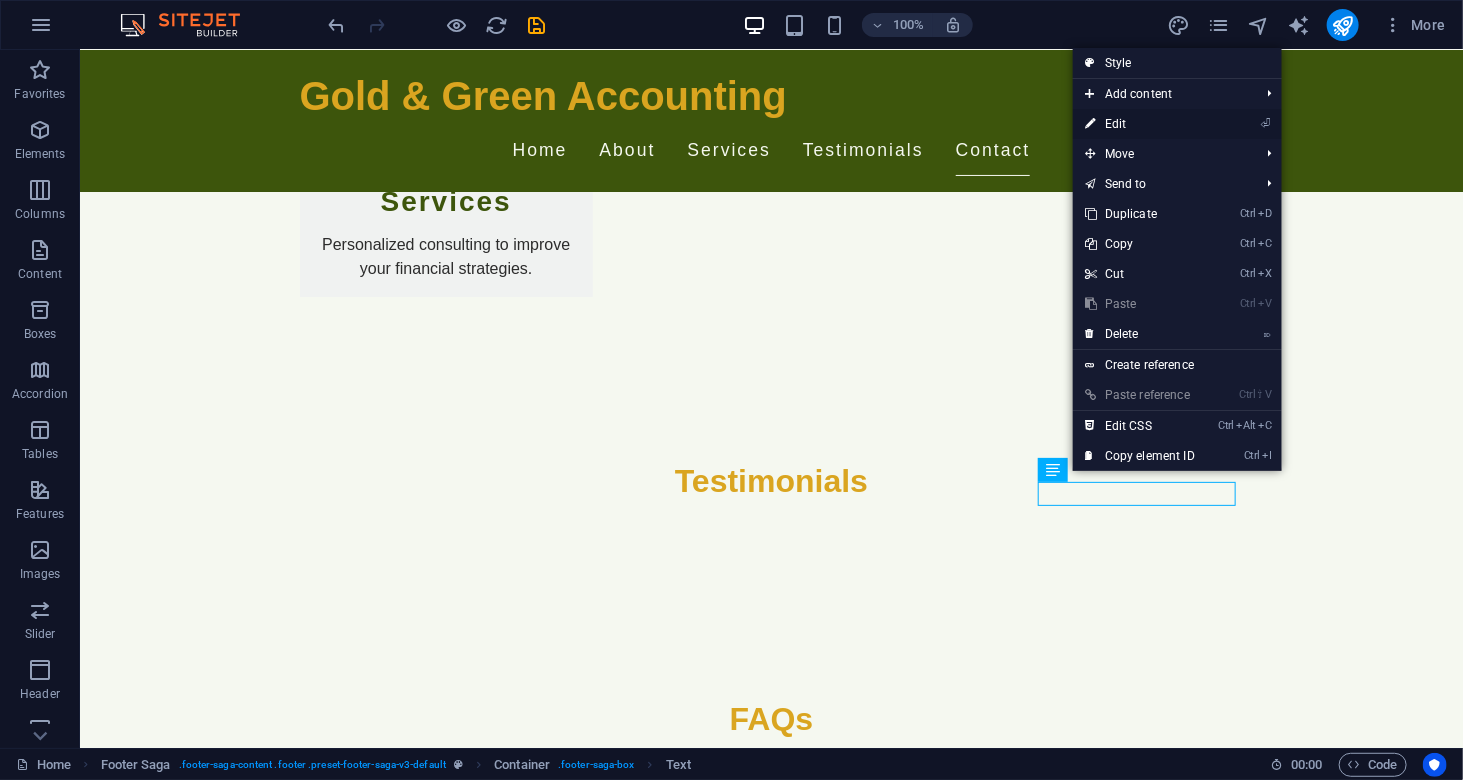 click on "⏎  Edit" at bounding box center (1140, 124) 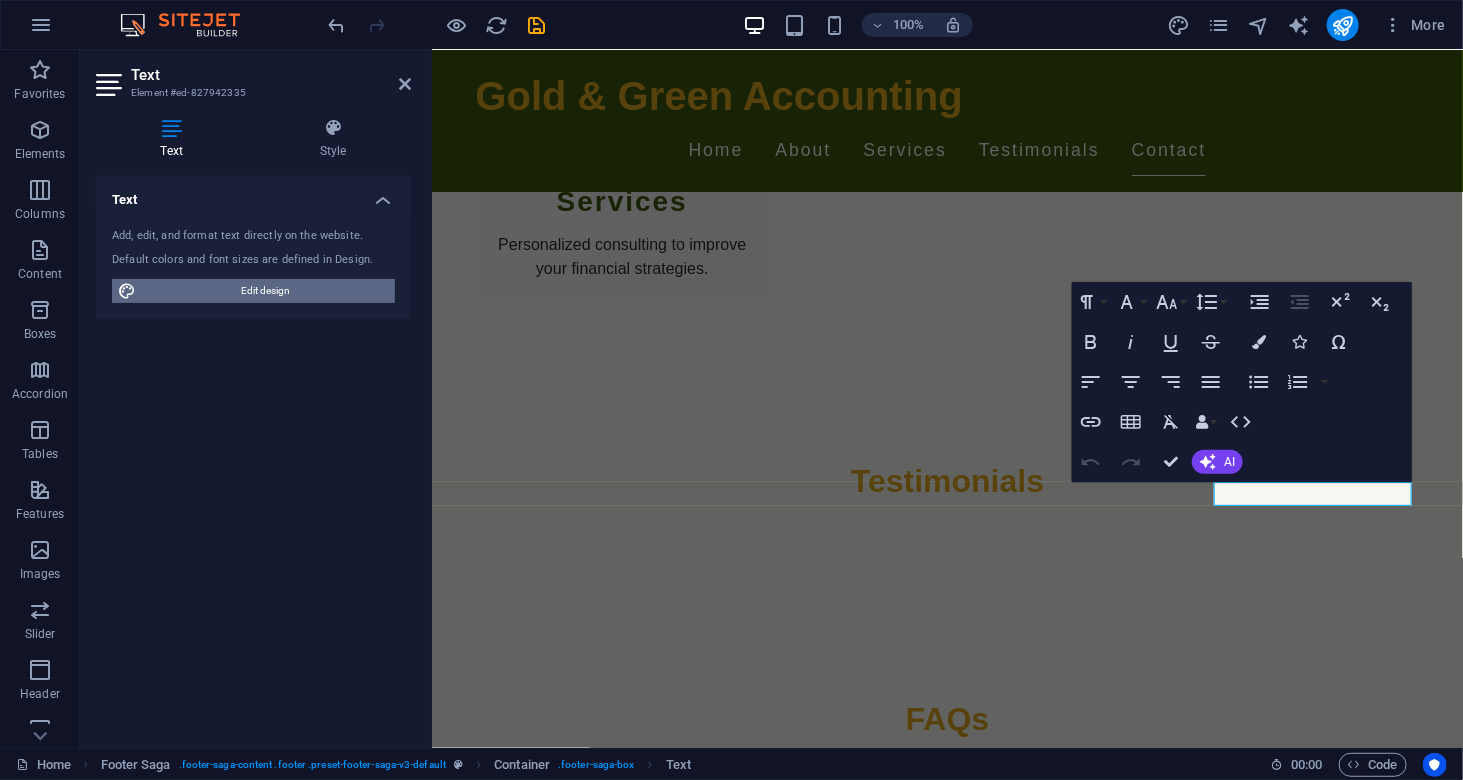 click on "Edit design" at bounding box center [265, 291] 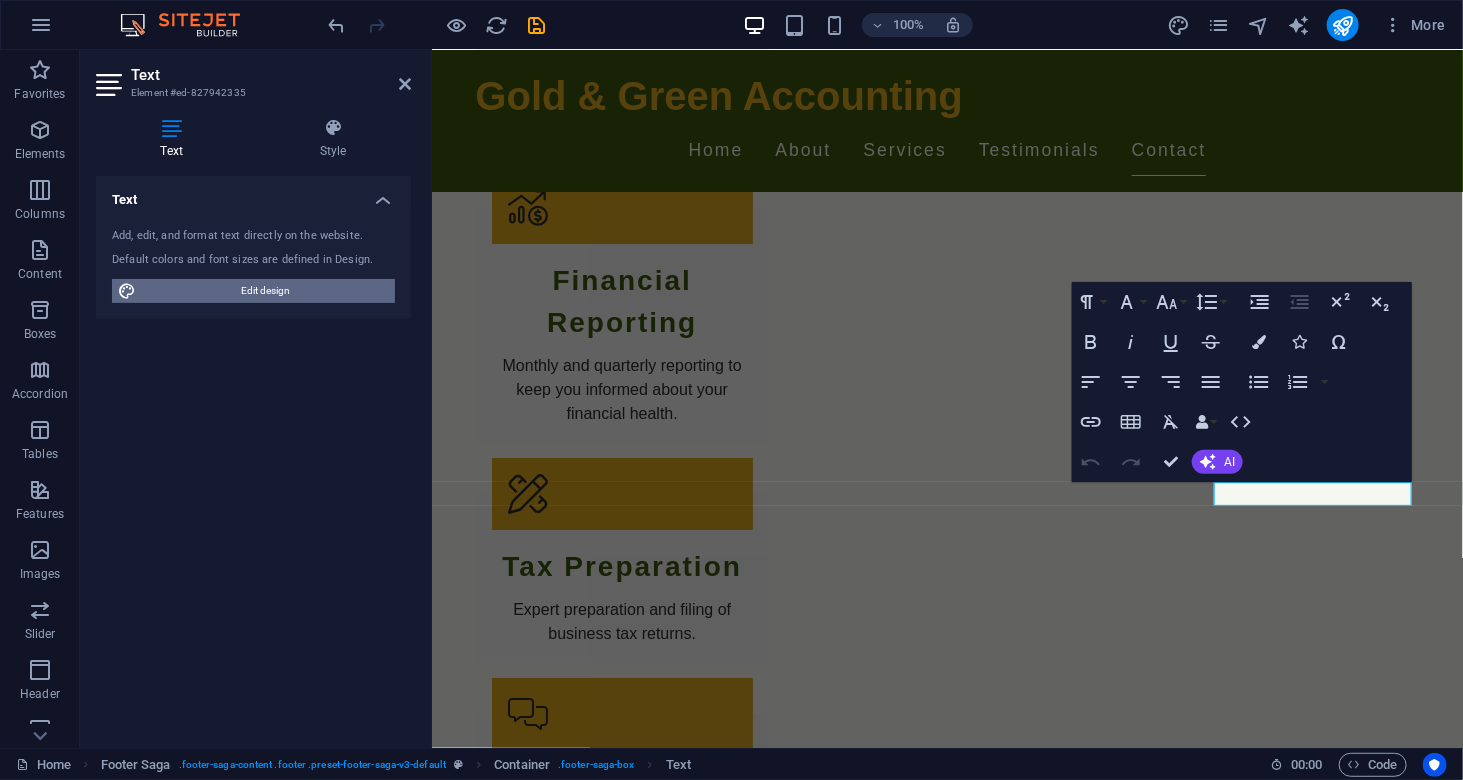 select on "px" 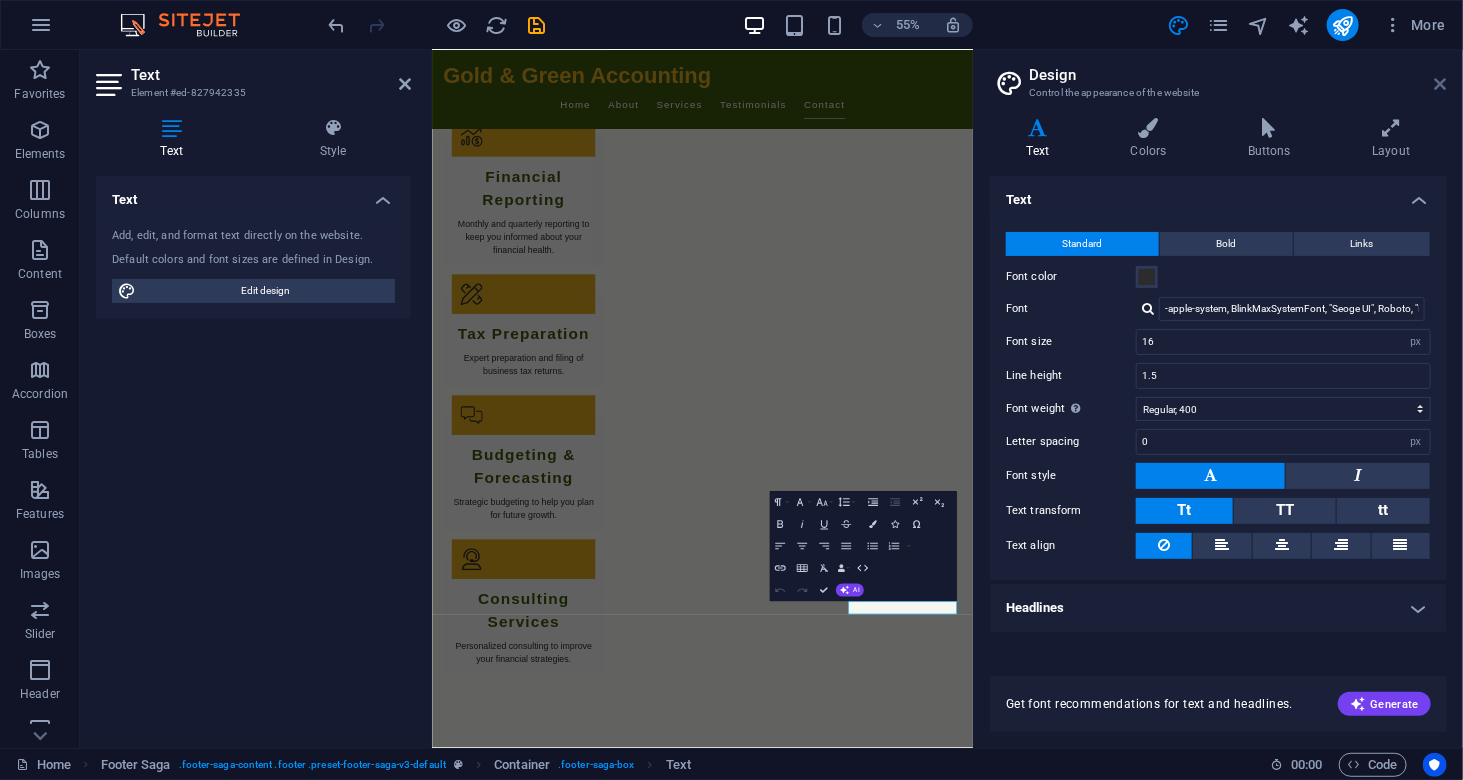 click at bounding box center (1441, 84) 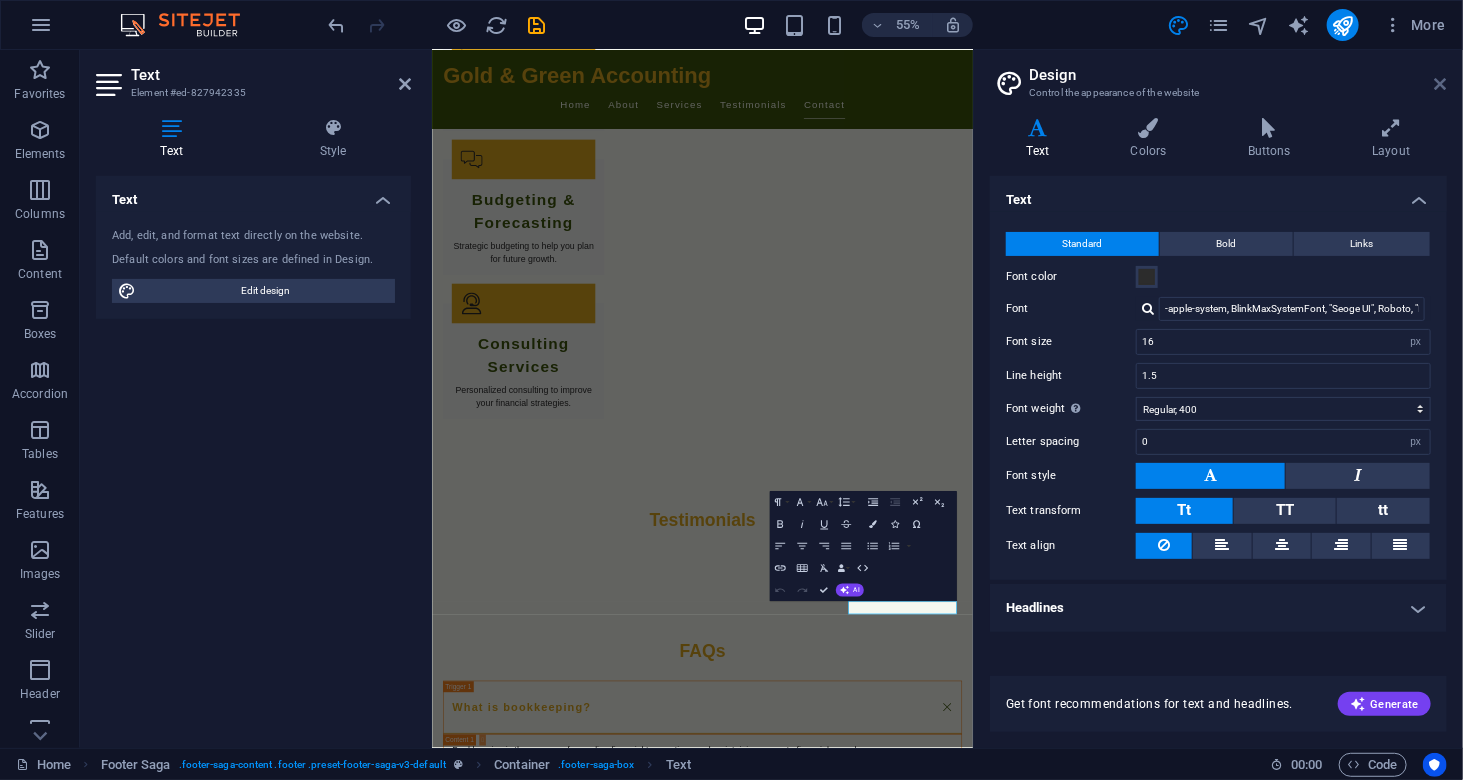 scroll, scrollTop: 3494, scrollLeft: 0, axis: vertical 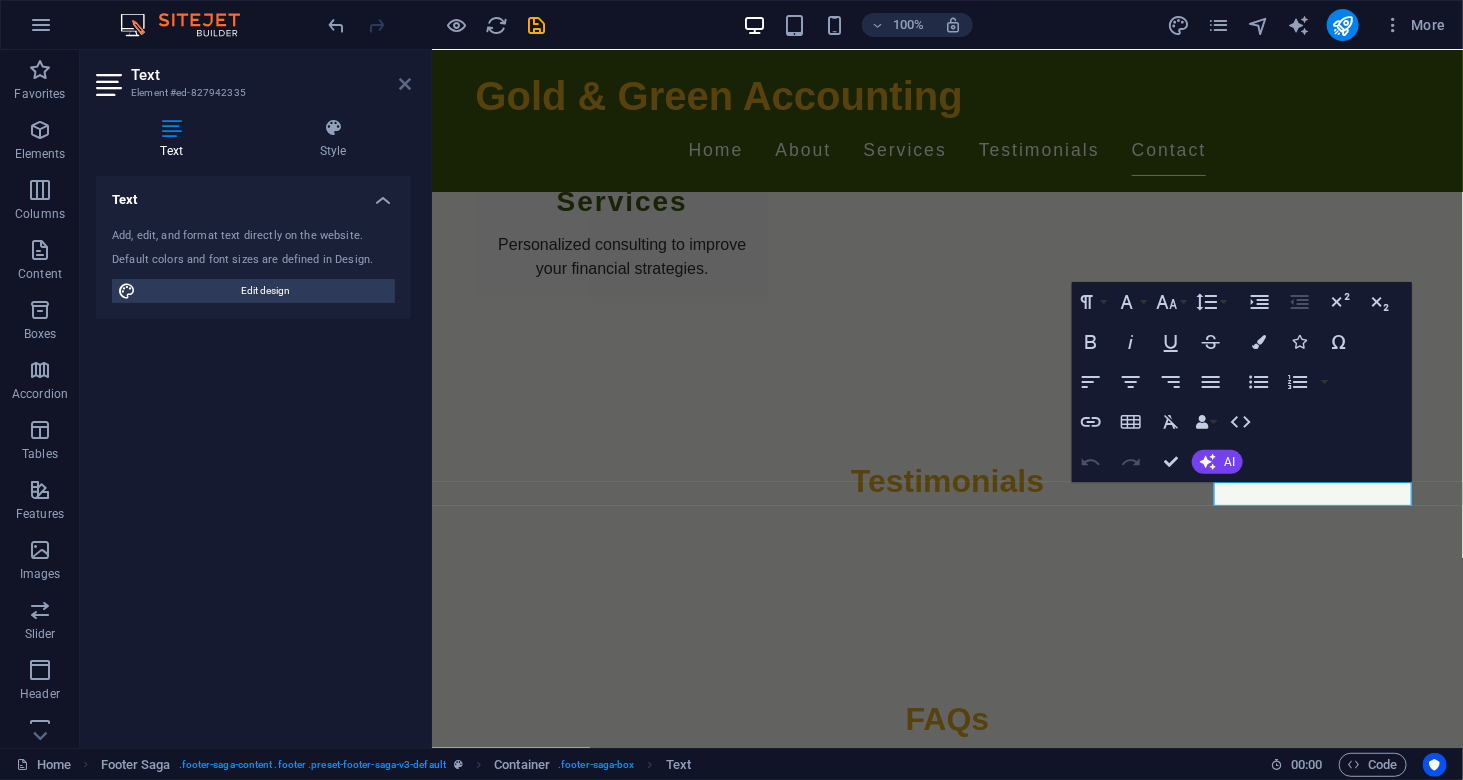 click at bounding box center (405, 84) 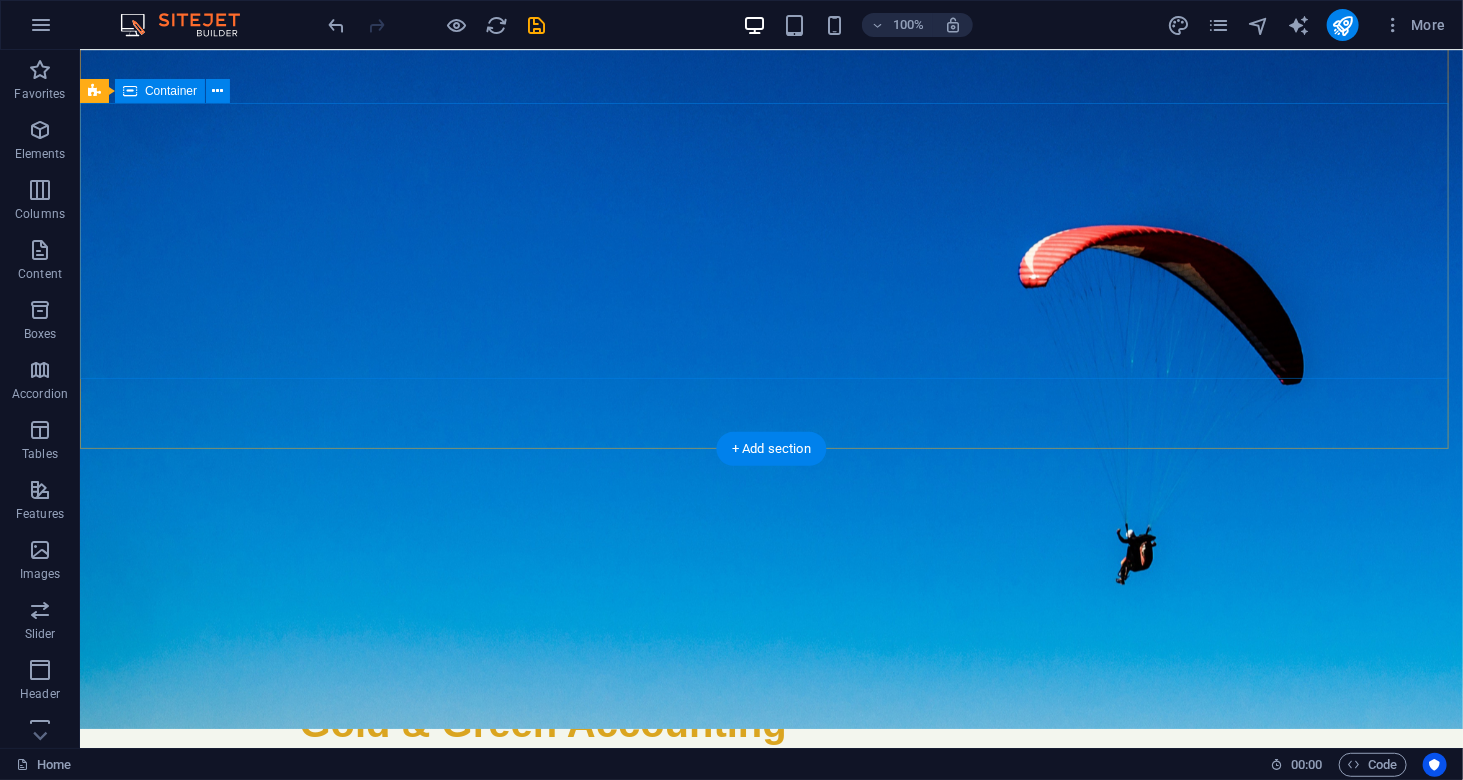 scroll, scrollTop: 0, scrollLeft: 0, axis: both 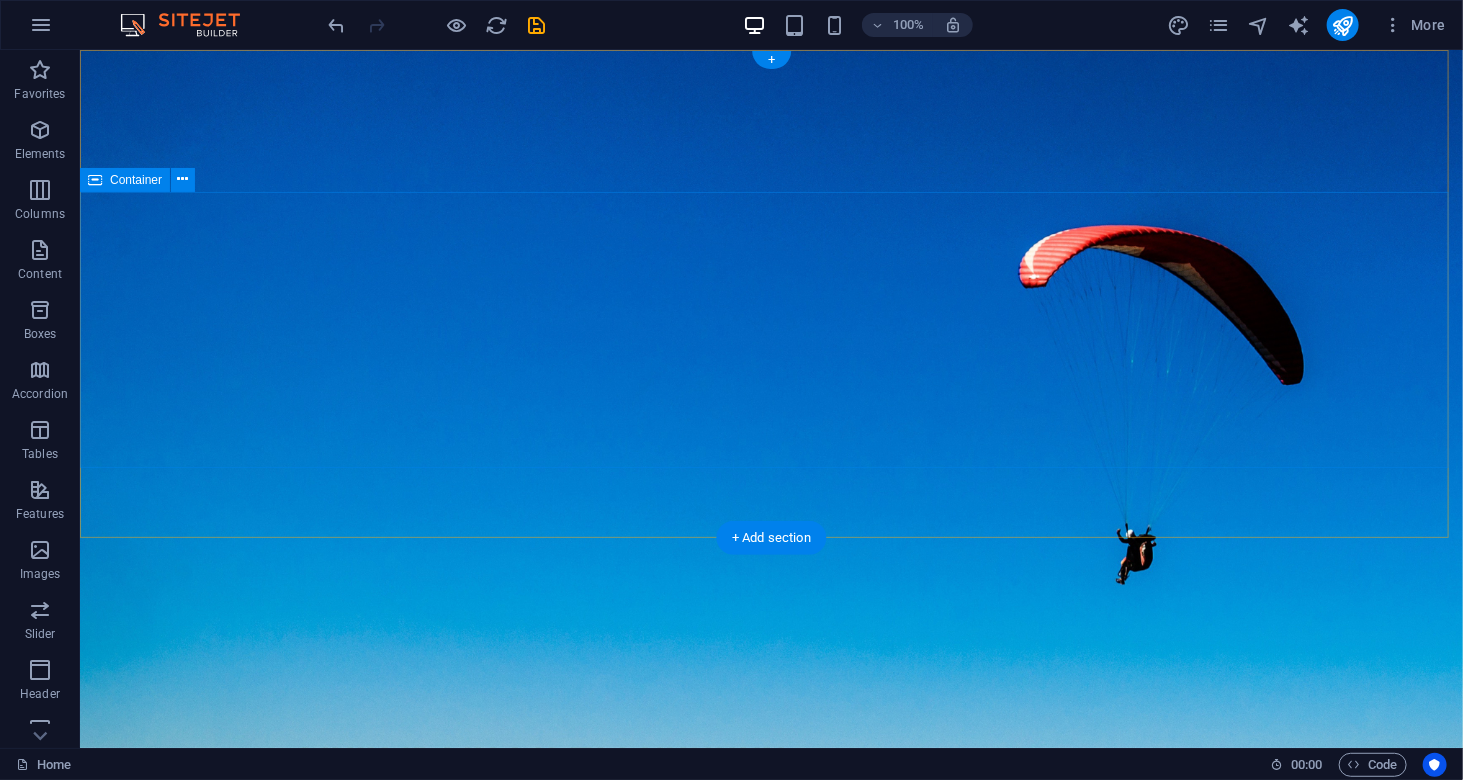 click on "Gold & Green Accounting Your Trustworthy Bookkeeping Partner" at bounding box center [770, 975] 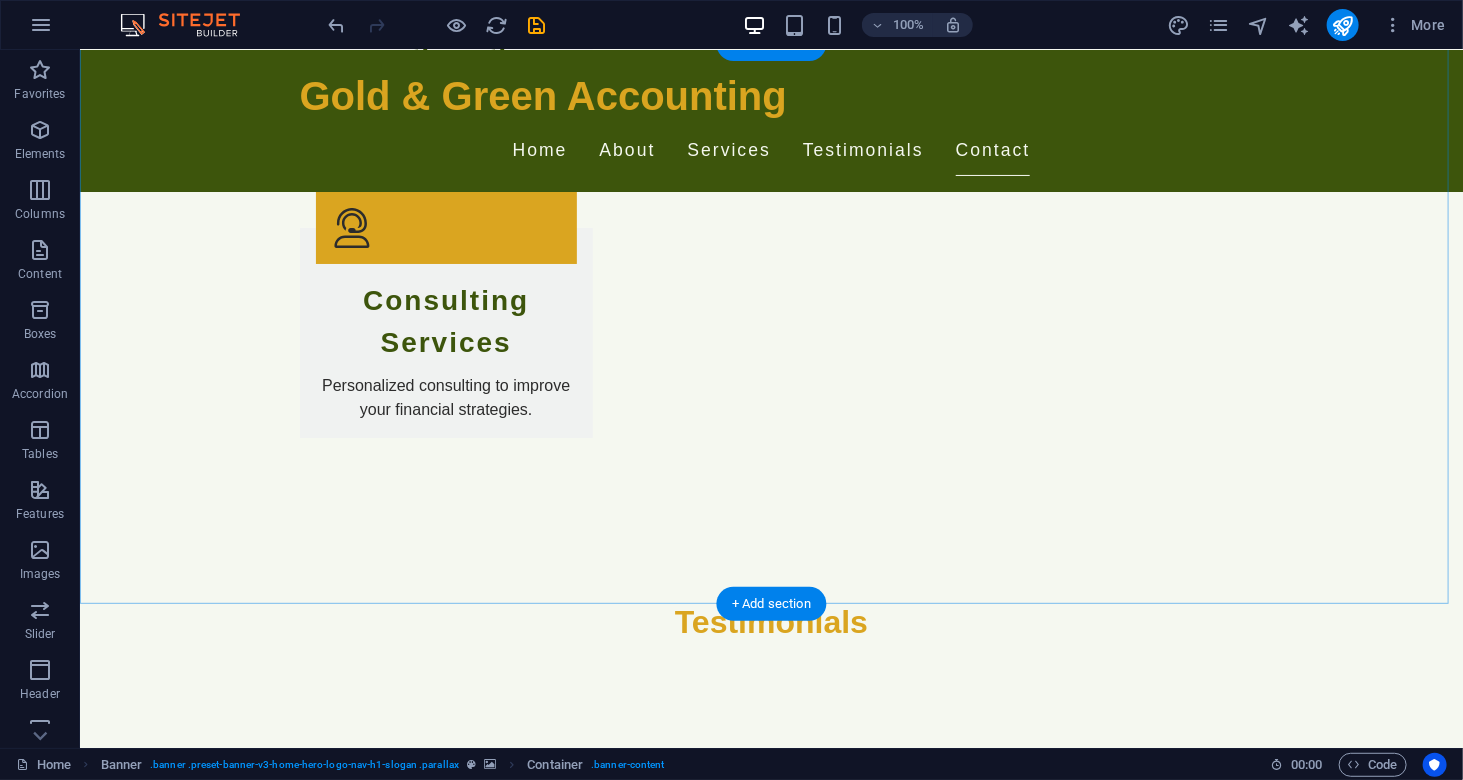 scroll, scrollTop: 3494, scrollLeft: 0, axis: vertical 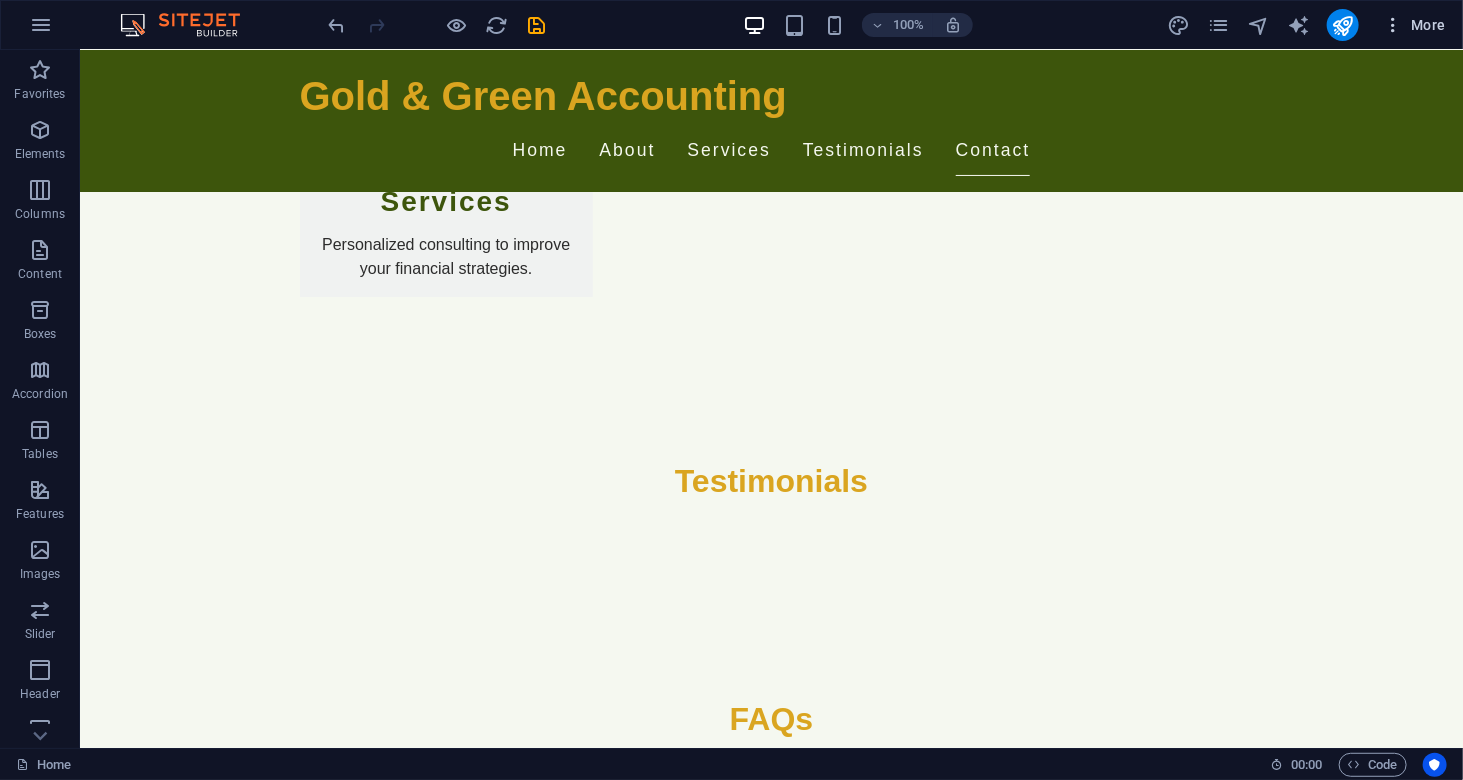 click at bounding box center (1393, 25) 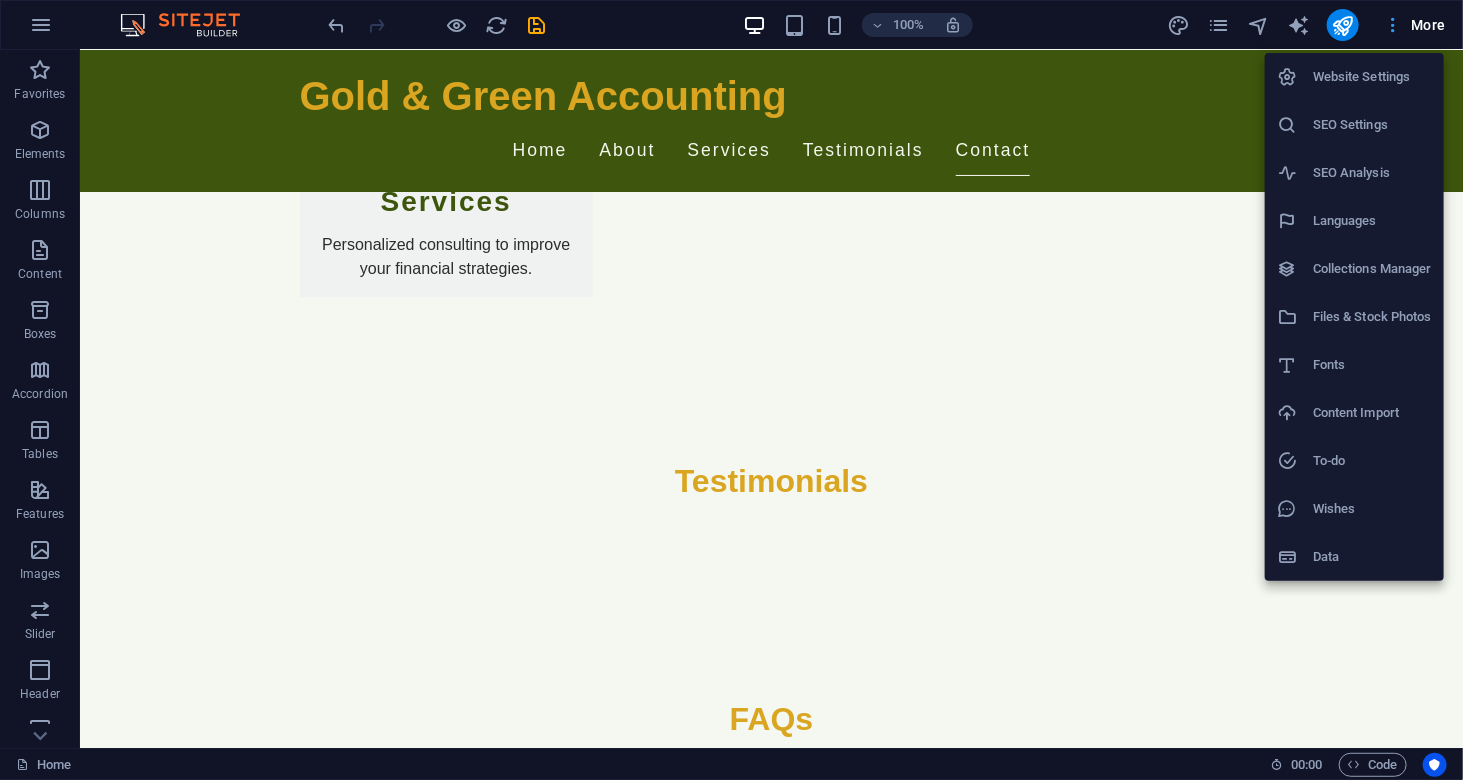 click at bounding box center [731, 390] 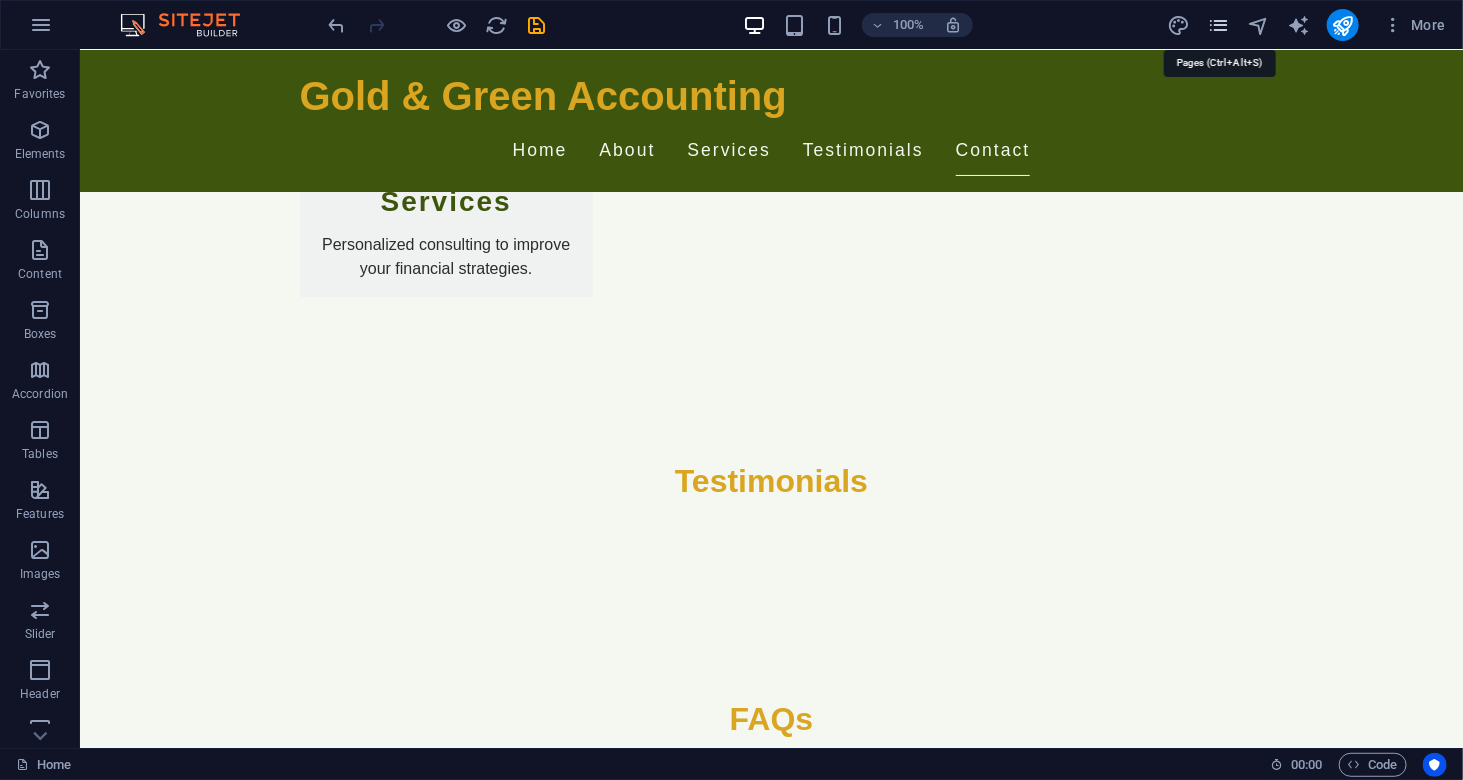 click at bounding box center (1218, 25) 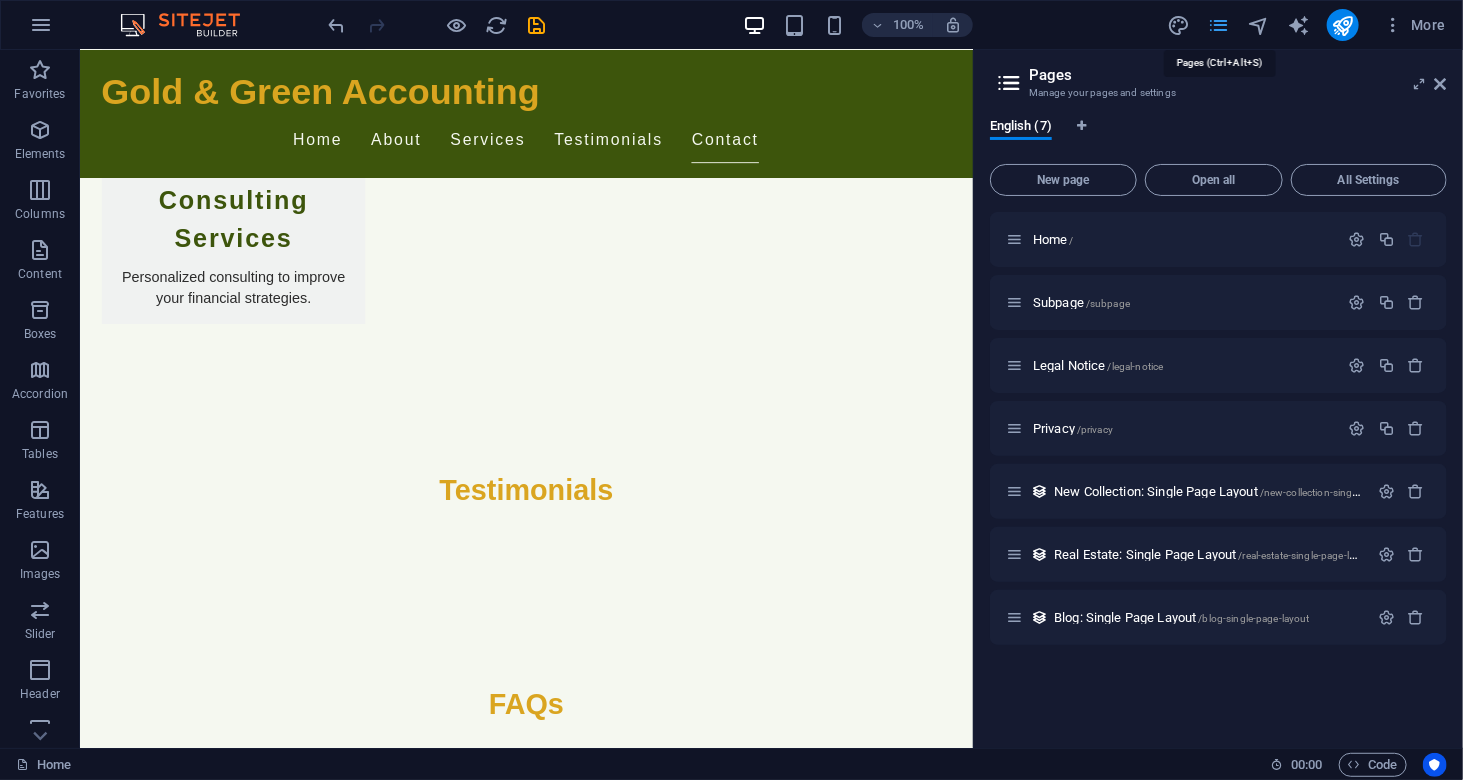 scroll, scrollTop: 3417, scrollLeft: 0, axis: vertical 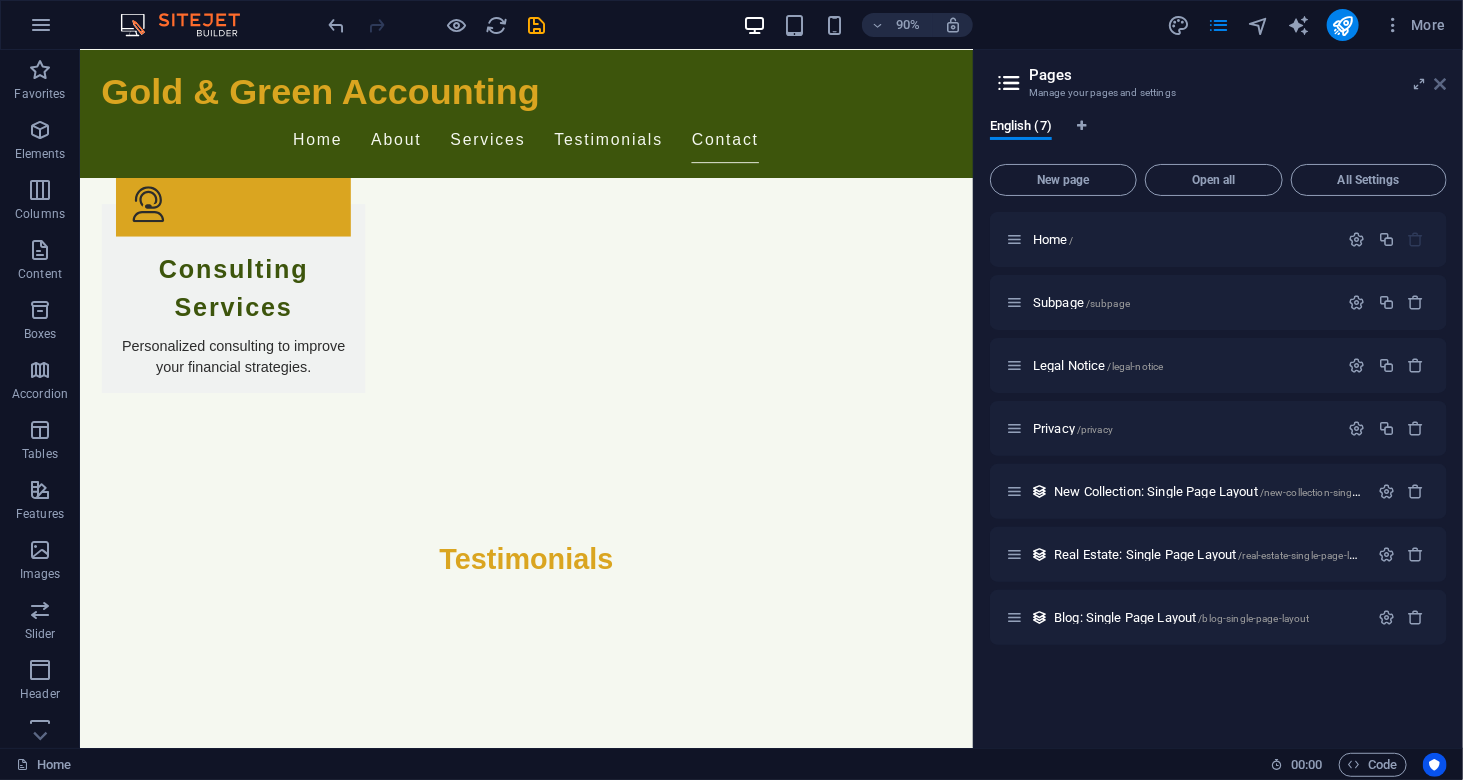 click at bounding box center [1441, 84] 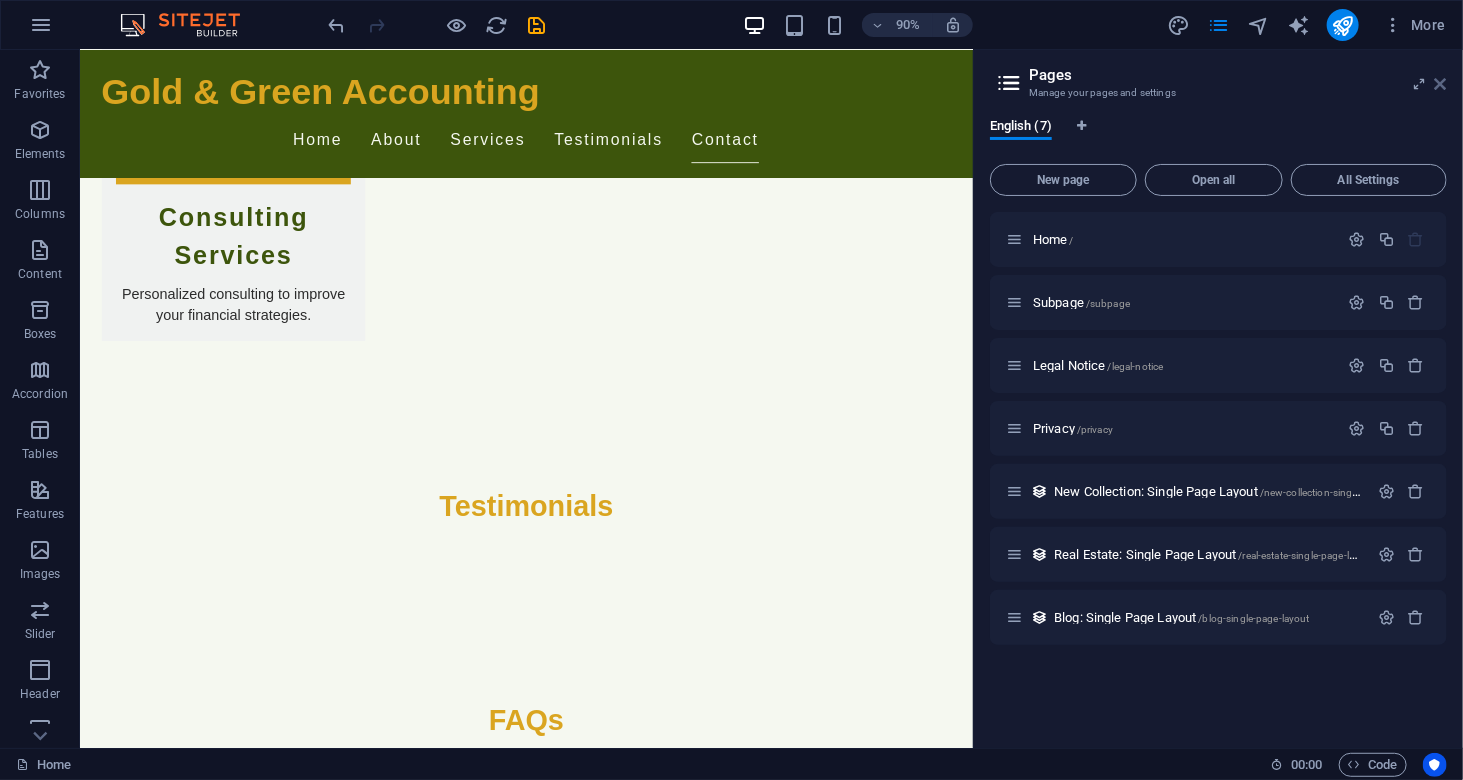 scroll, scrollTop: 3494, scrollLeft: 0, axis: vertical 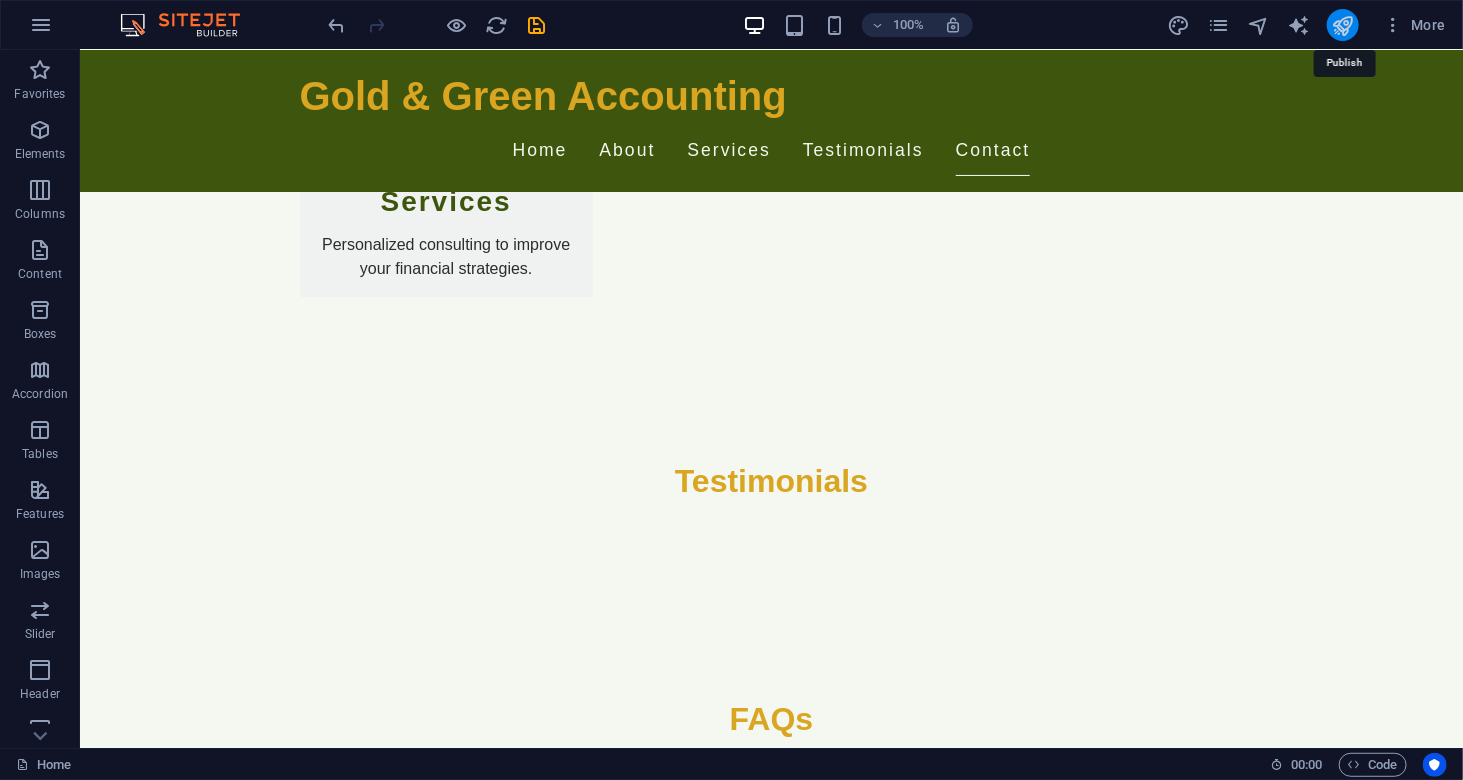 click at bounding box center (1342, 25) 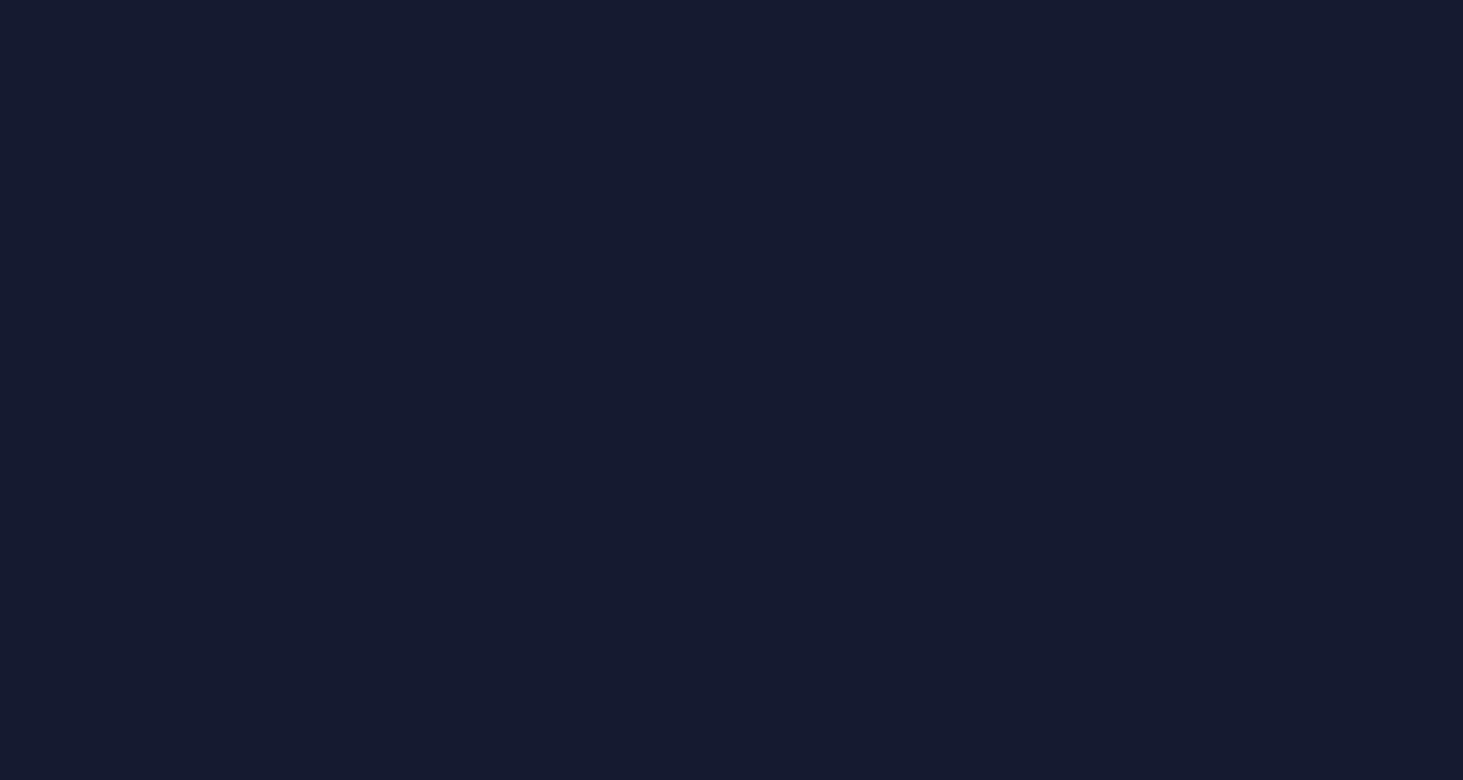 scroll, scrollTop: 0, scrollLeft: 0, axis: both 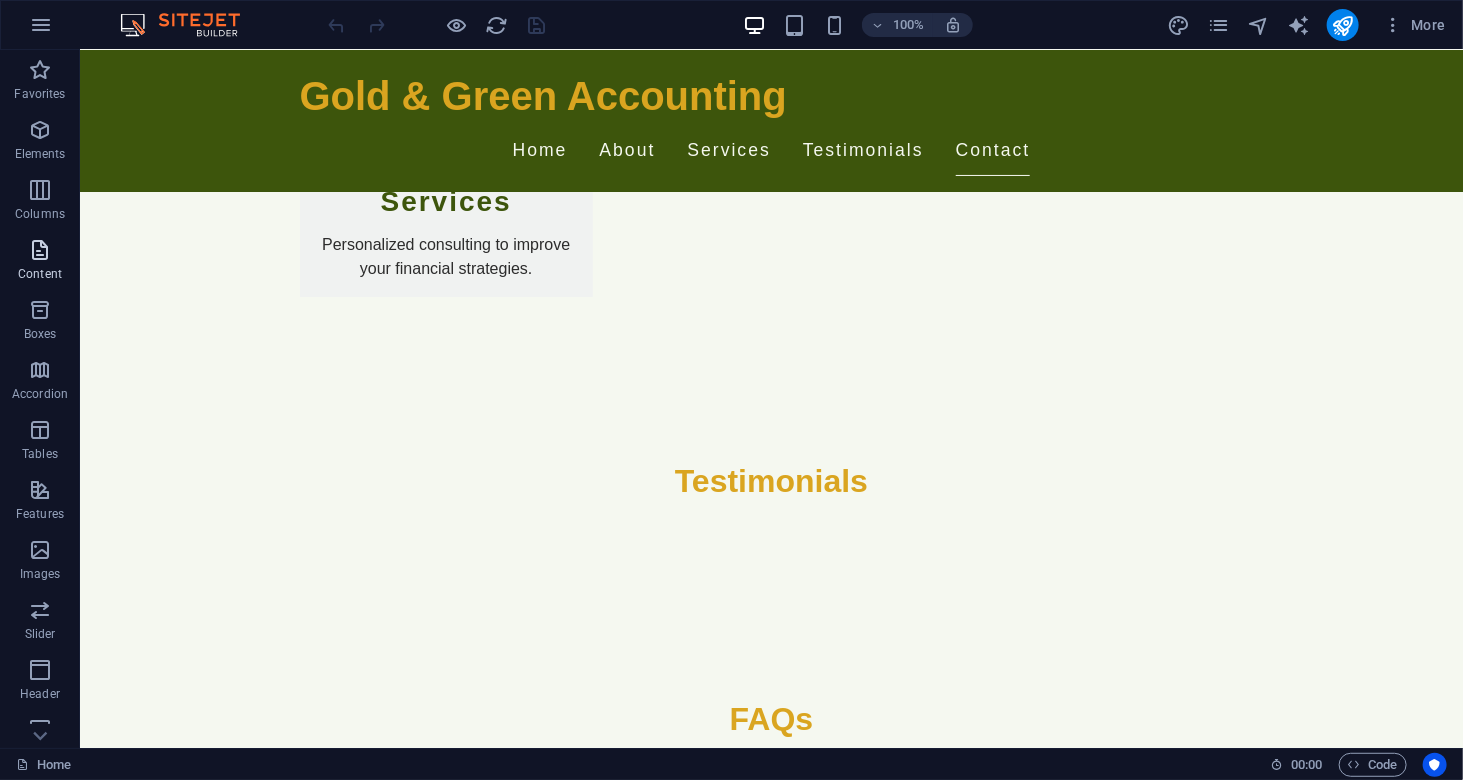click on "Content" at bounding box center (40, 262) 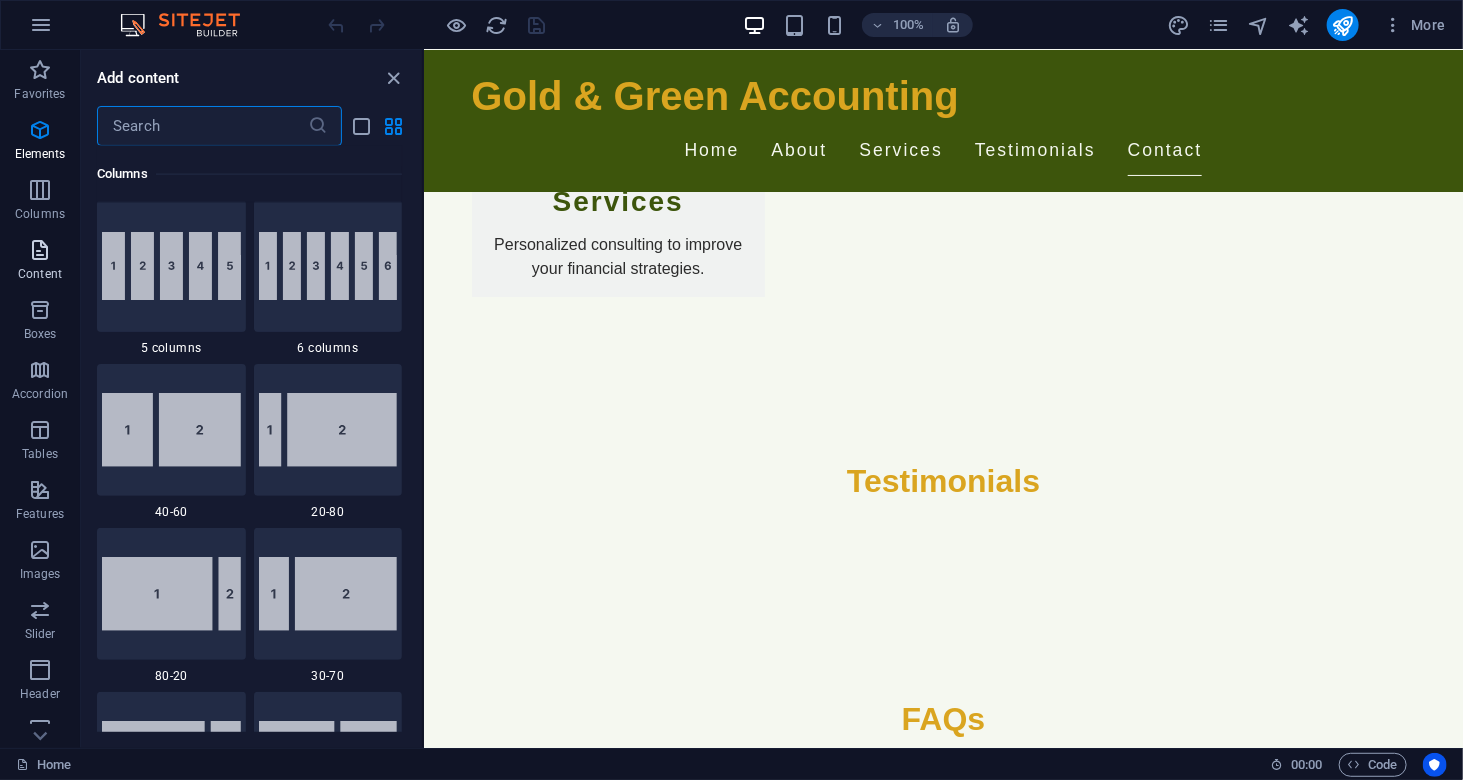 scroll, scrollTop: 3498, scrollLeft: 0, axis: vertical 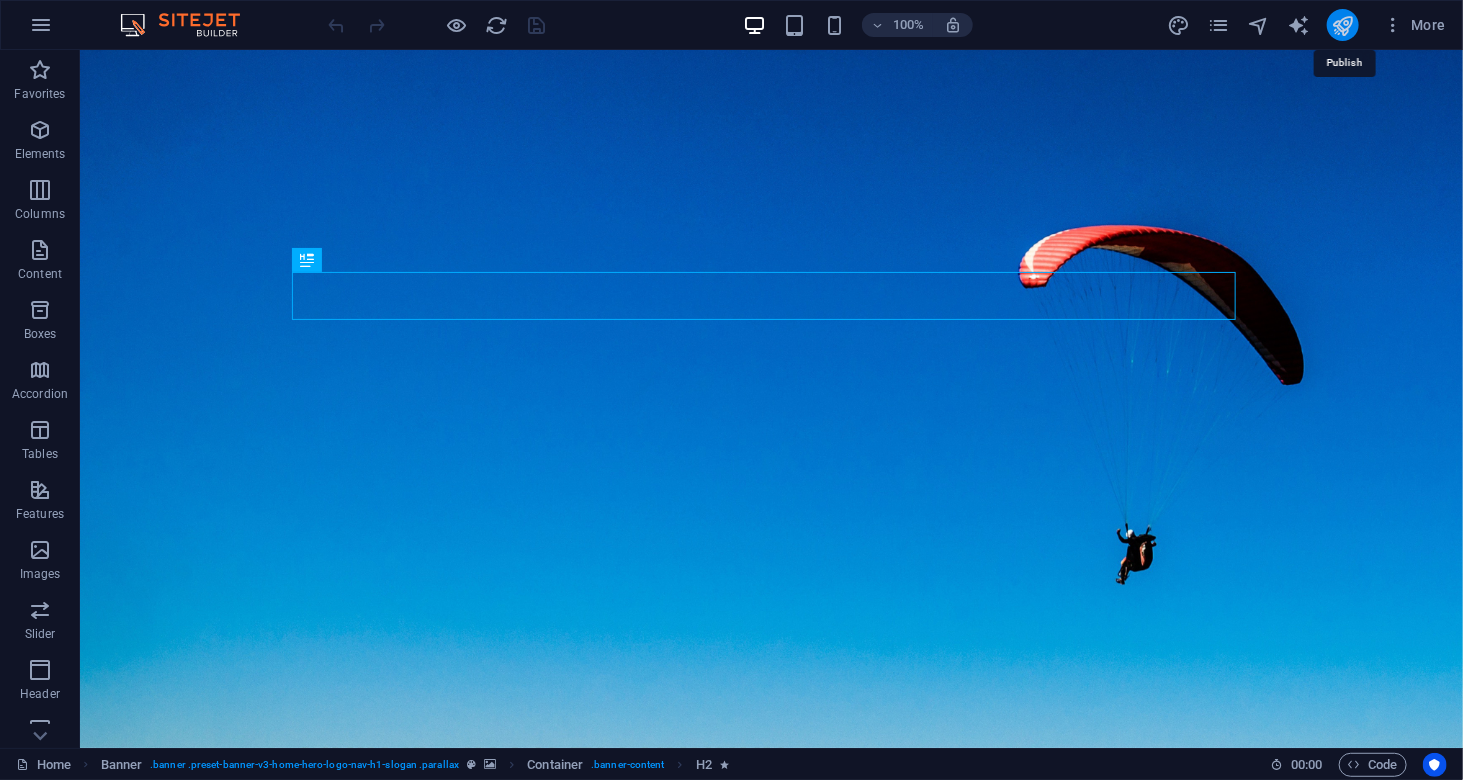 click 